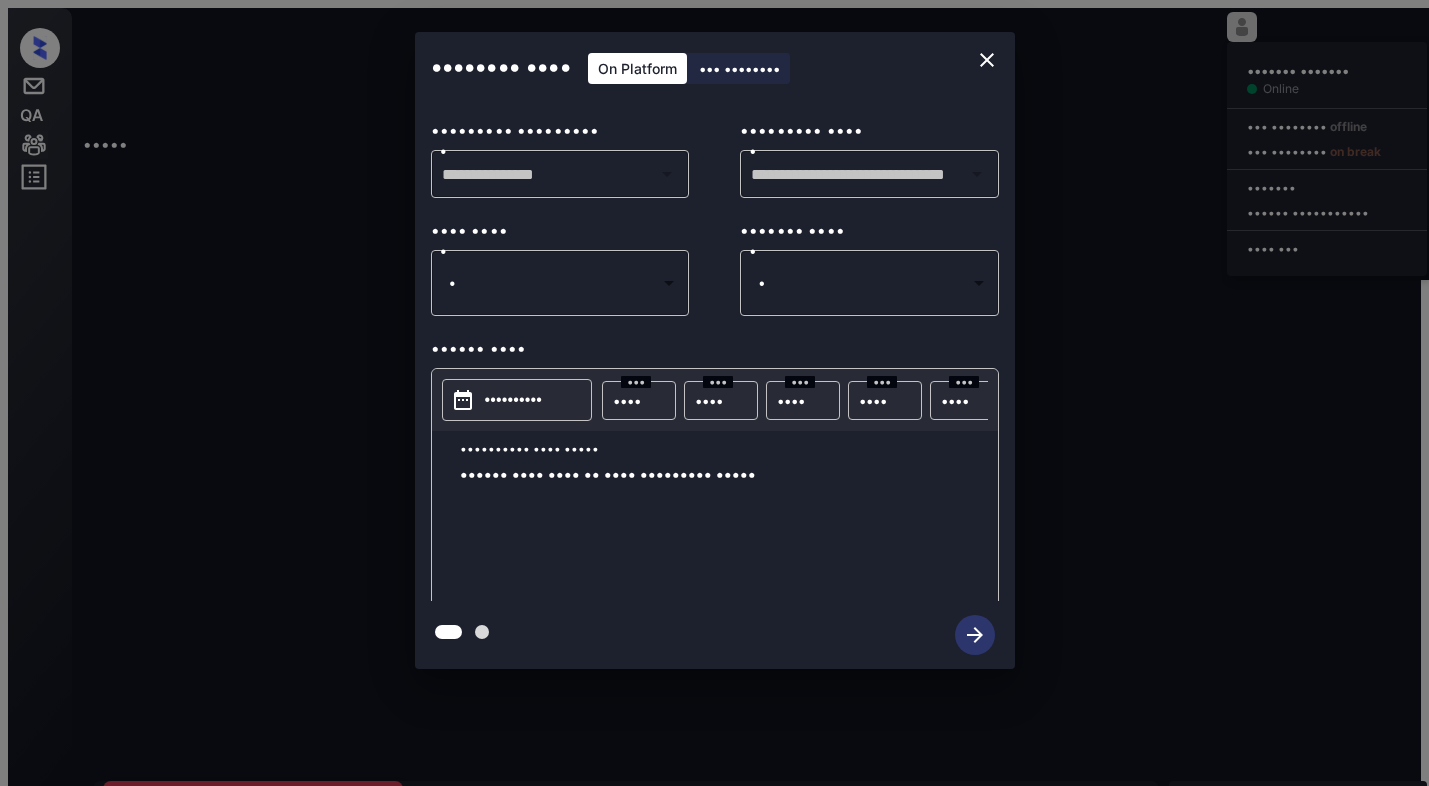 scroll, scrollTop: 0, scrollLeft: 0, axis: both 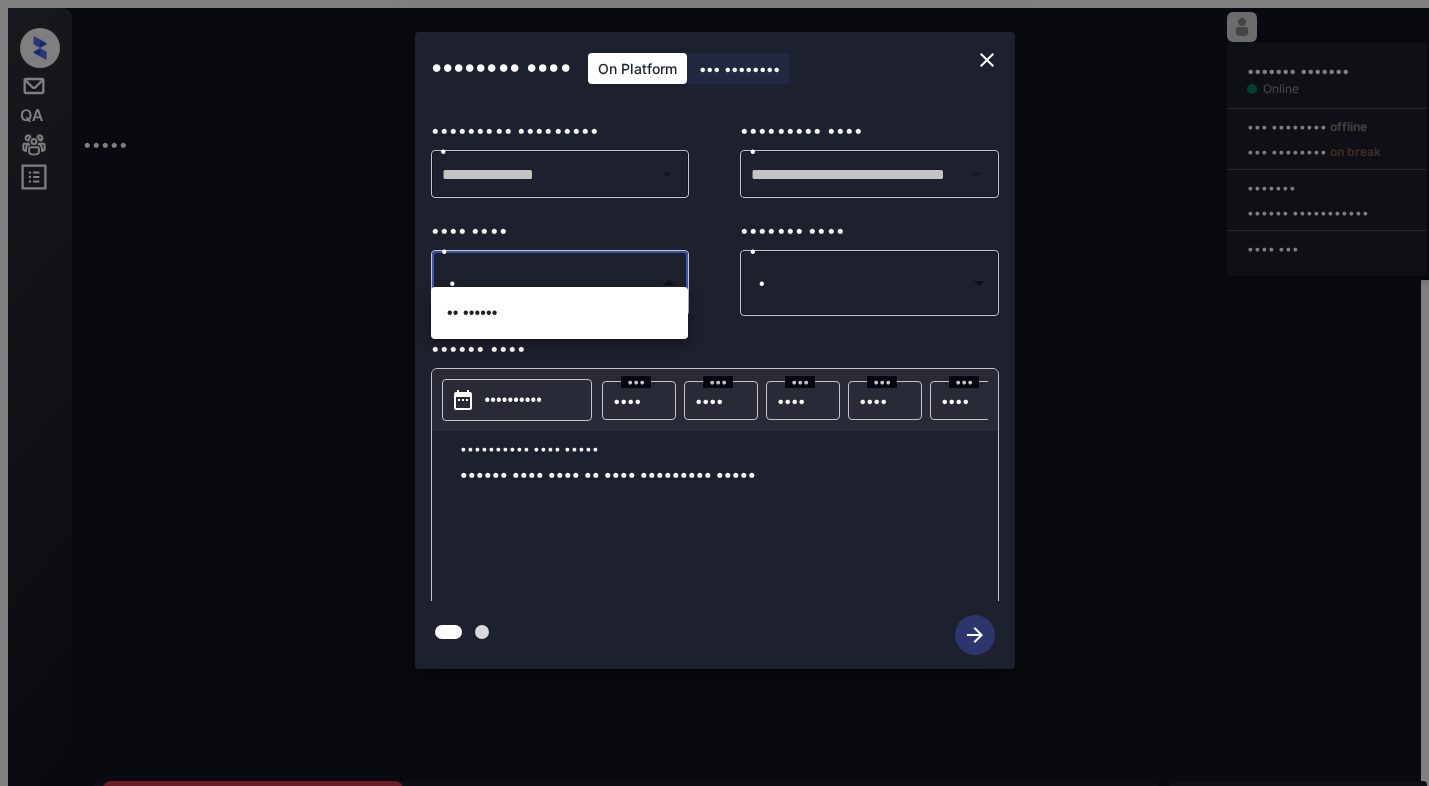 click on "•• ••••••" at bounding box center (559, 313) 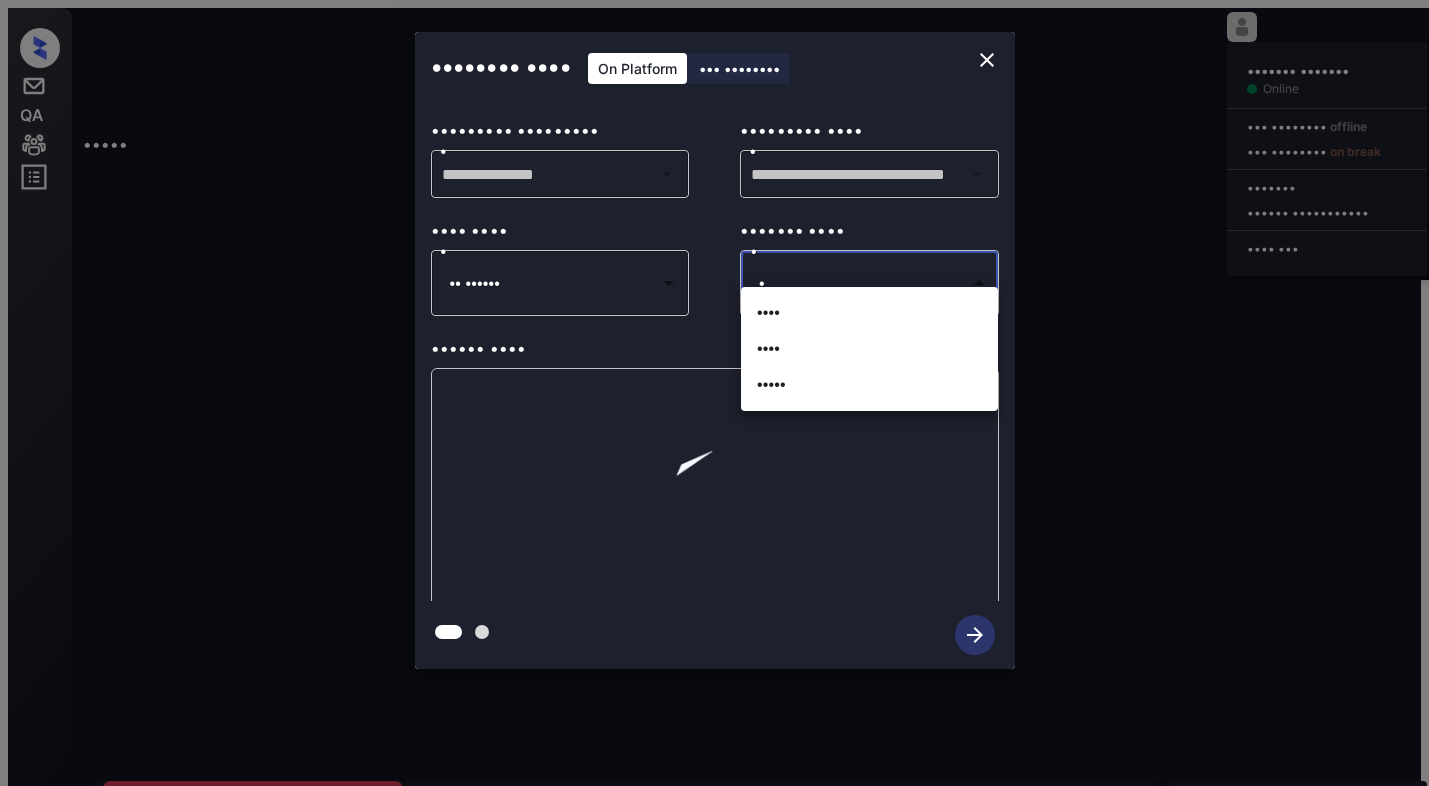 click on "••••• ••••••• ••••••• •••••• ••• ••••••••   ••••••• ••• ••••••••   •• ••••• ••••••• •••••• ••  •••••  •••• •••• ••• •••• ••••••••• •••••• ••••• ••   ••••• ••••• •••••••• ••••••••  ••••• •••• ••••••••• •••• •••• •••••••••• ••••• •••• ••••••• ••• ••••••••••••••••  •••• •••• •••• •• •••• •••••• • • ••• ••• •••• •••••• •••• •• ••• •• ••• •••• ••• •••• •• •••••• ••• ••• ••• ••••• •••••• ••• ••••••• •••••• ••••• ••••• •• •••••••••••••••••••••••••••••••••••••••••••••••••••••••••••••••••••••••••••••••••••••••••••••••••••••••••••••••••••••••••••••• • ••••• •••• •••• •••• •••• ••••••• •• •••• •••••••• •••••••••••• •••• ••• •••••••• ••• ••• •••• ••••• ••  •••••• •  ••••••• • ••• ••••••• •••• •••• ••••••••••• •• ••••••• •••••• •••••• ••• ••• •••• ••••• ••  •••••• •  ••••••• • ••• ••••••• ••••• •••• ••••••• ••• •••••••••••• •• ••••••• •••••• ••• ••• •••• ••••• •• • ••• ••••••• •••••• •••• ••••••• •••••••••• ••• ••• •••• ••••• •• • ••• ••••••• •••••• •••• •••••• ••••••• •••• ••••••••• •• ••••• •••••••••• • ••• •••••••" at bounding box center [714, 480] 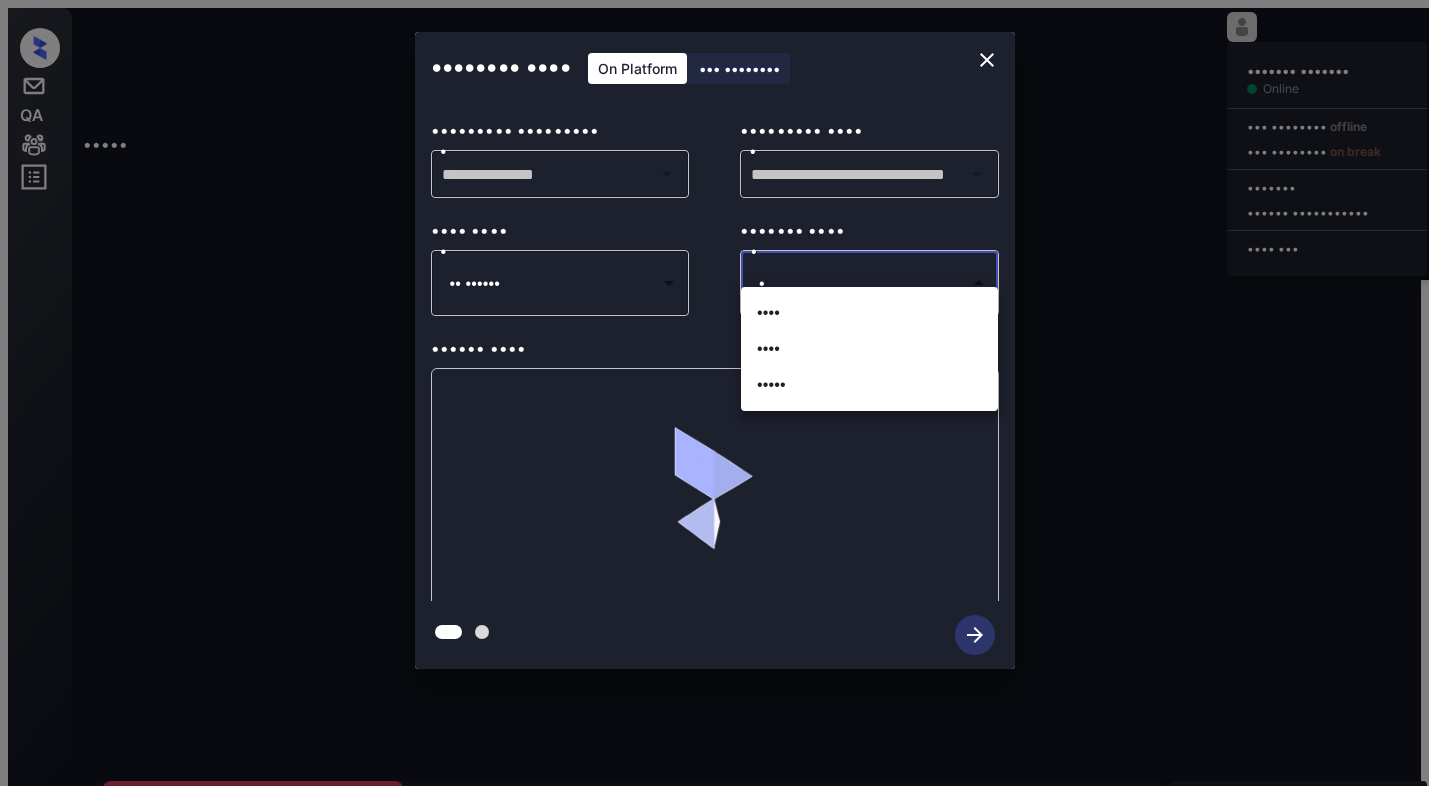 click on "••••" at bounding box center (869, 349) 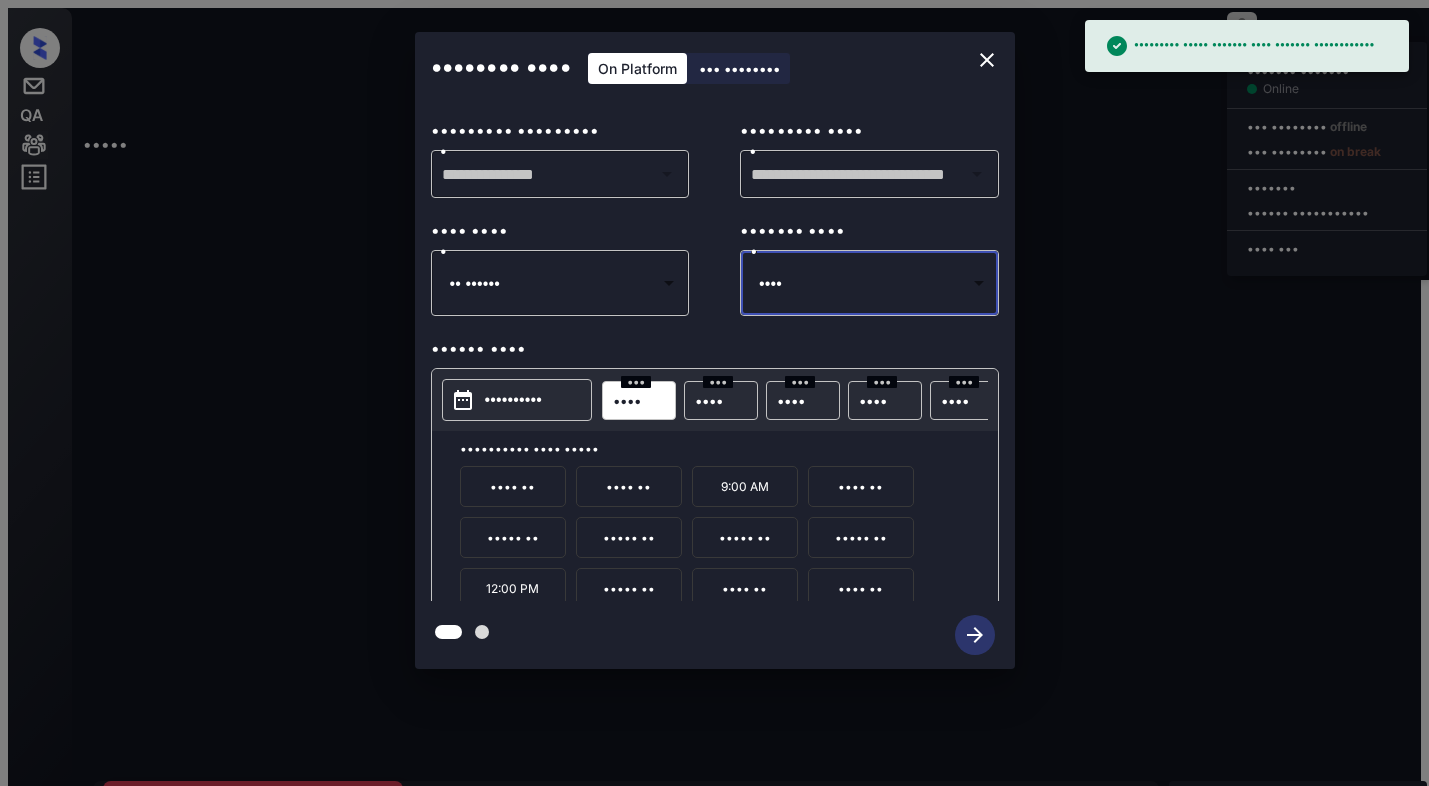 click on "• •••" at bounding box center (627, 400) 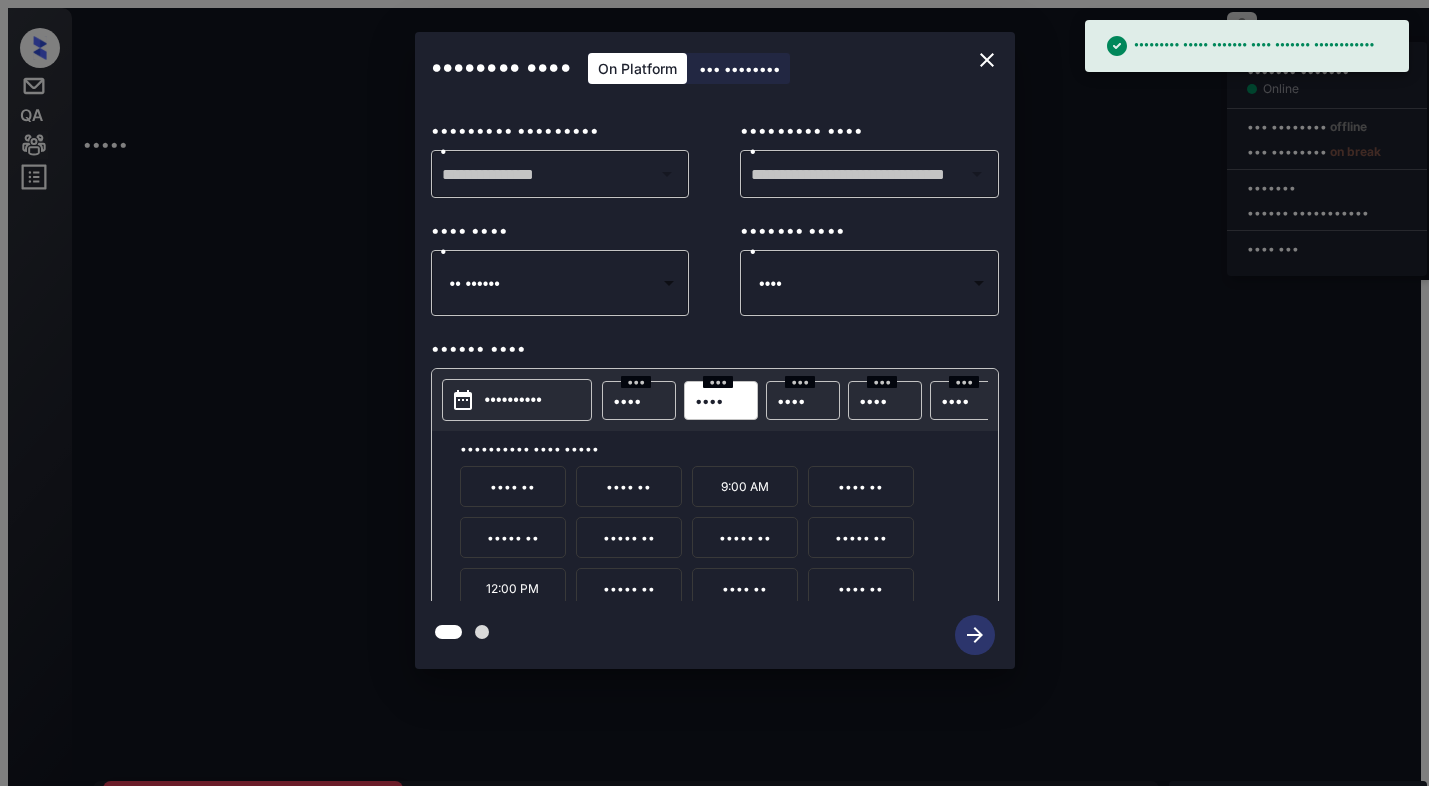 click on "9:00 AM" at bounding box center (745, 486) 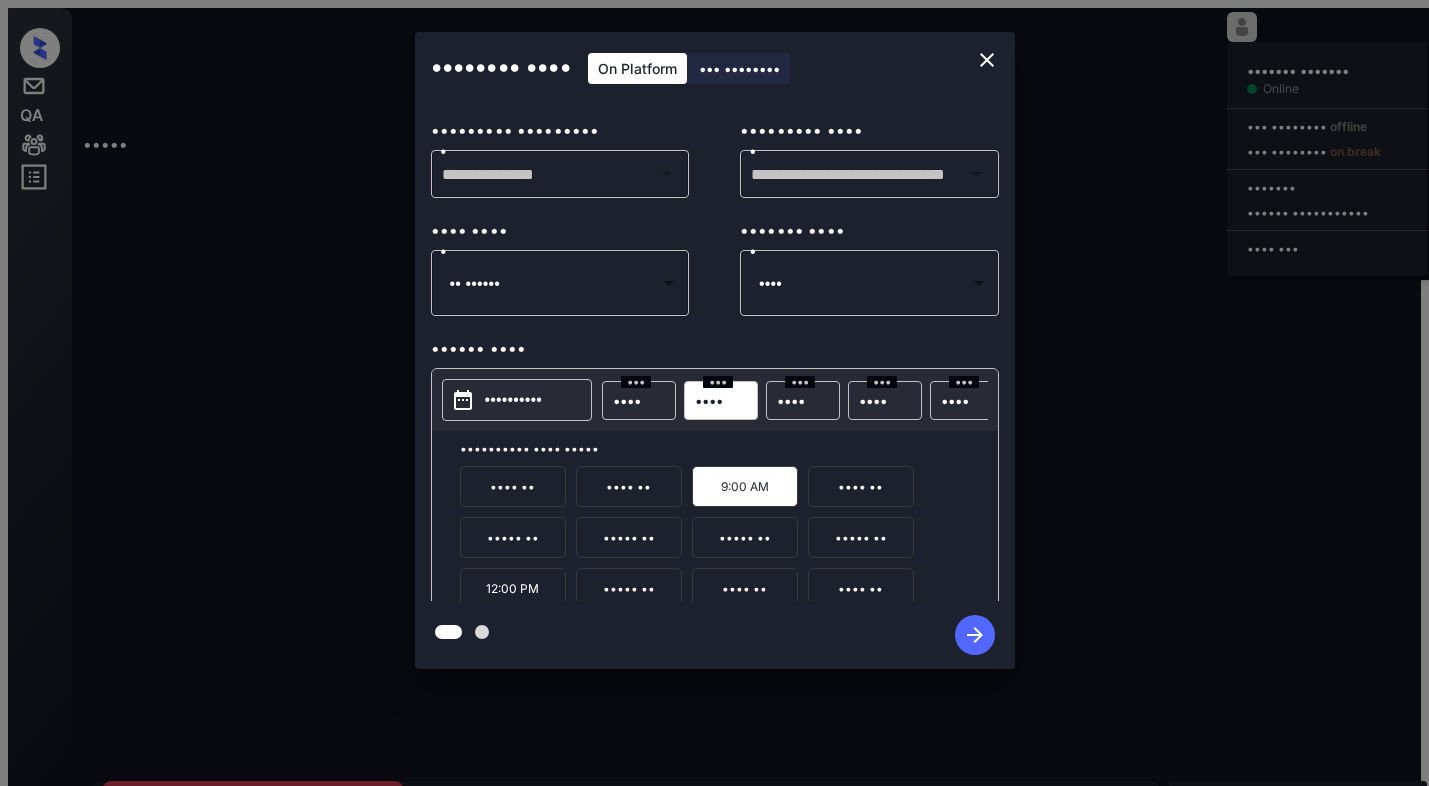 click at bounding box center [975, 635] 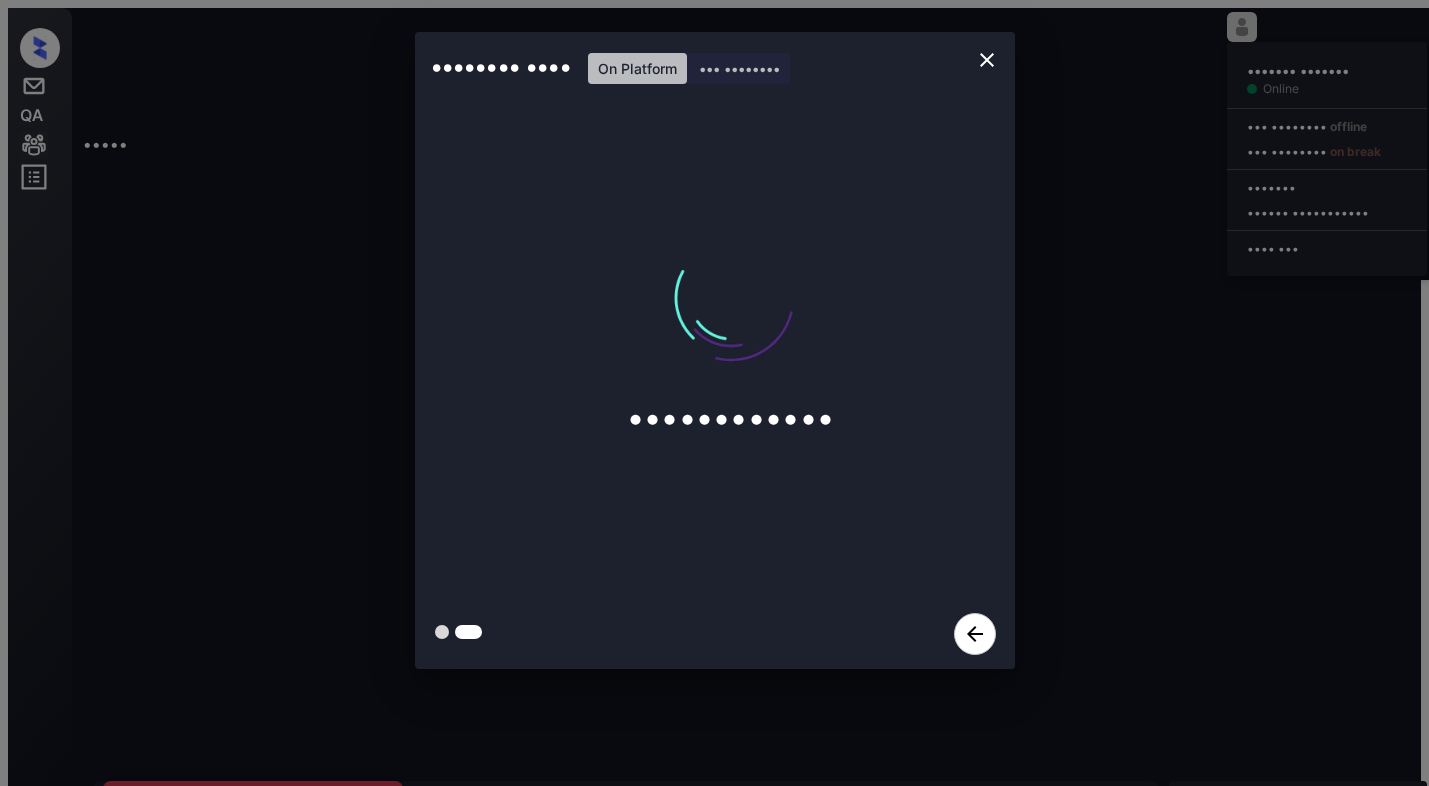 scroll, scrollTop: 13127, scrollLeft: 0, axis: vertical 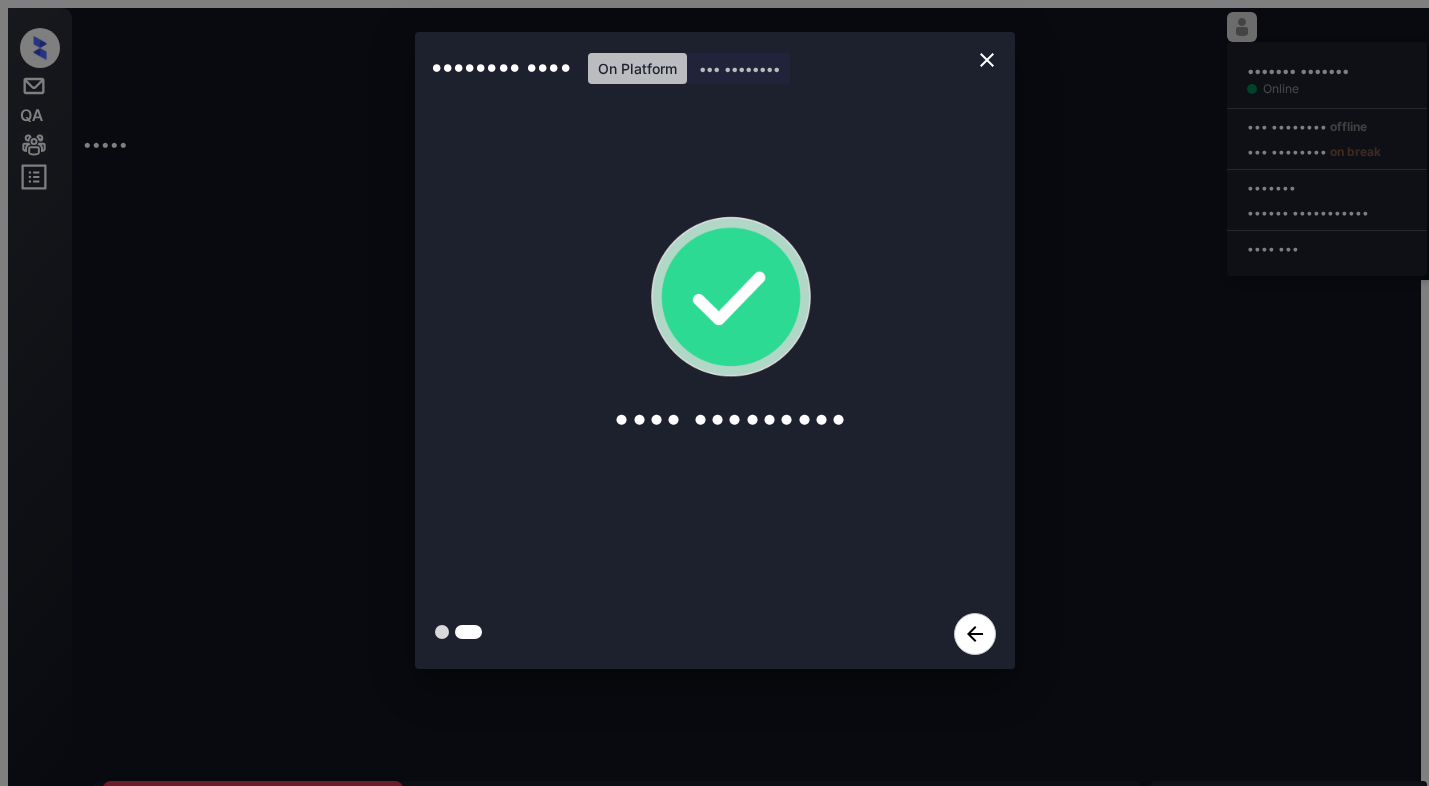 click on "•••••••• •••• •• •••••••• ••• •••••••• •••• •••••••••" at bounding box center (714, 350) 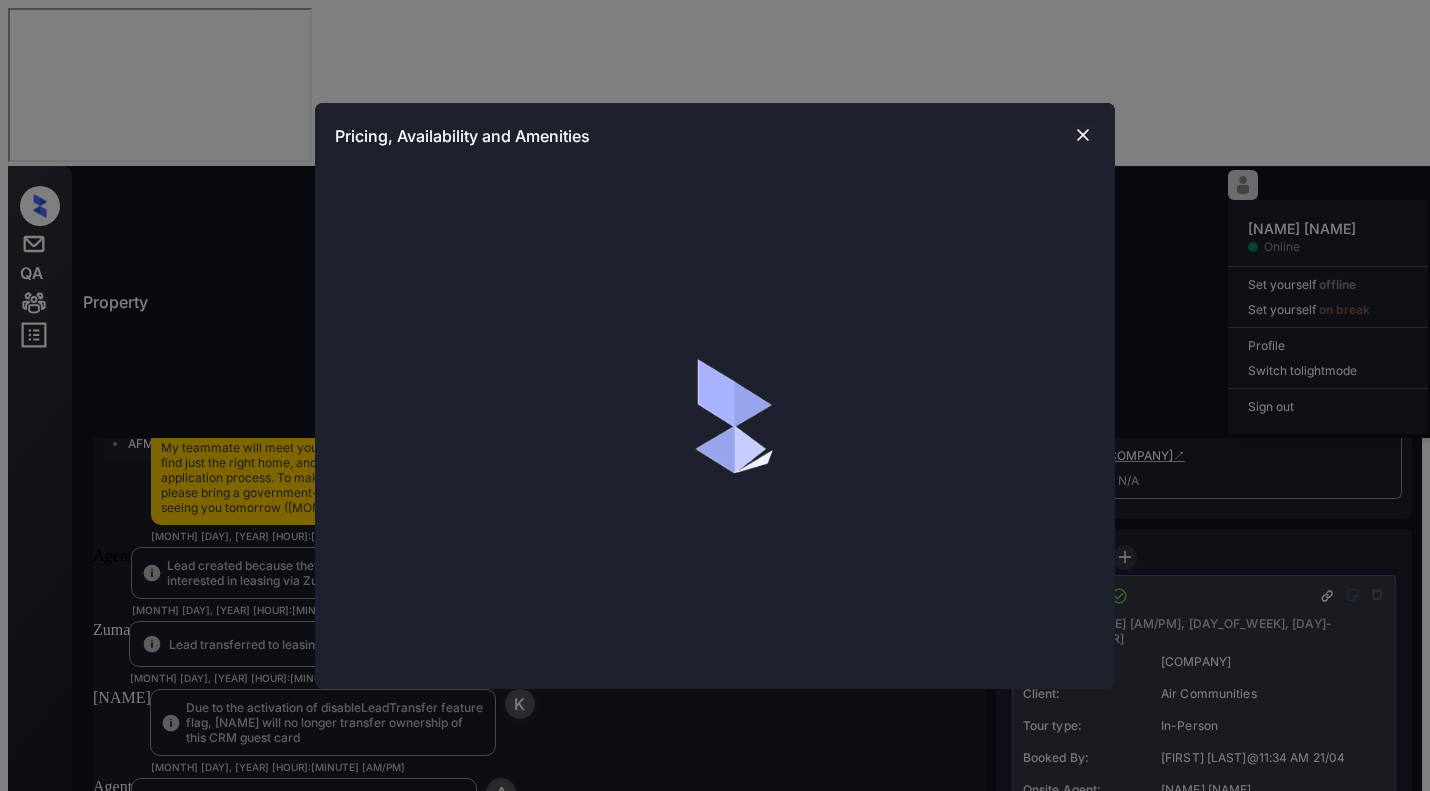 scroll, scrollTop: 0, scrollLeft: 0, axis: both 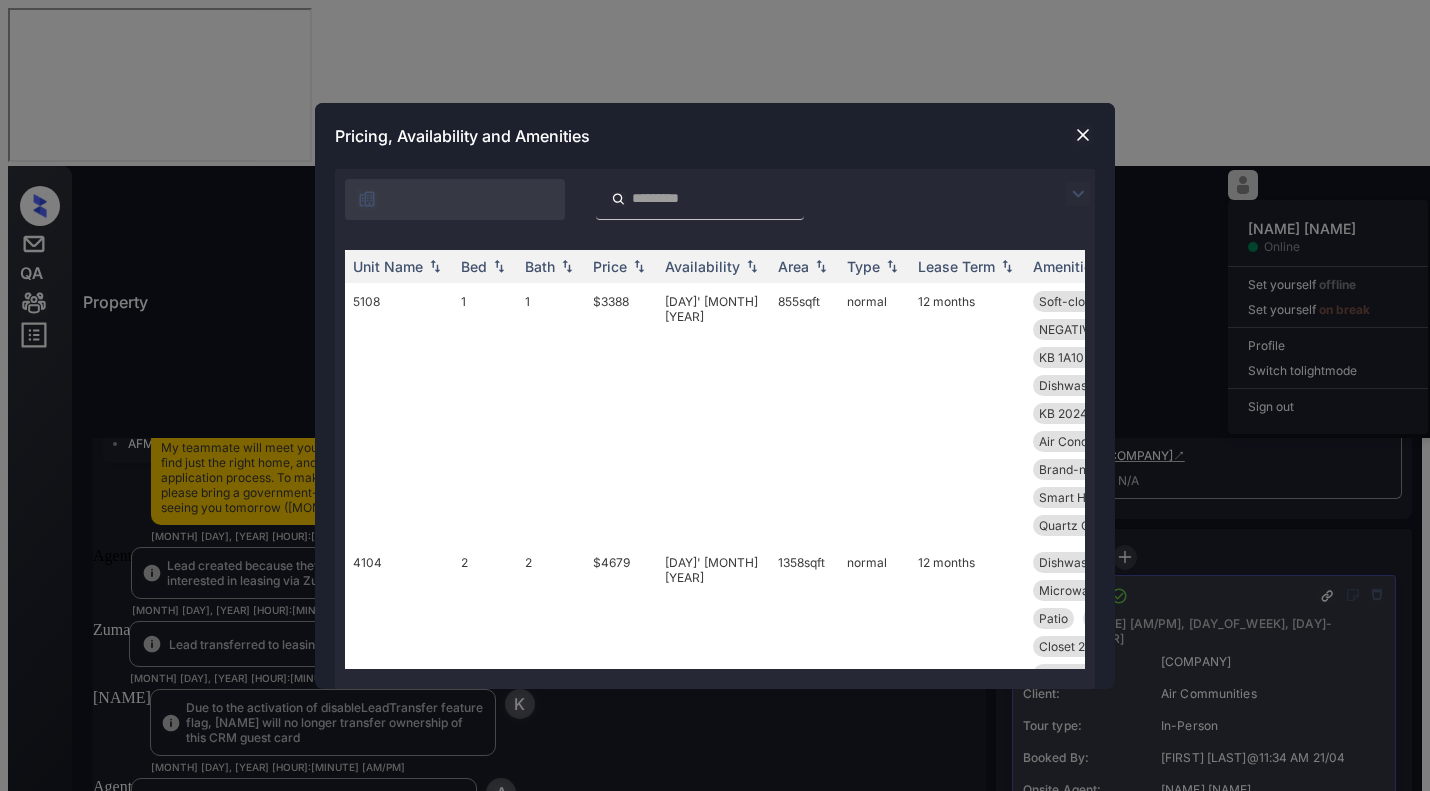 click at bounding box center (367, 199) 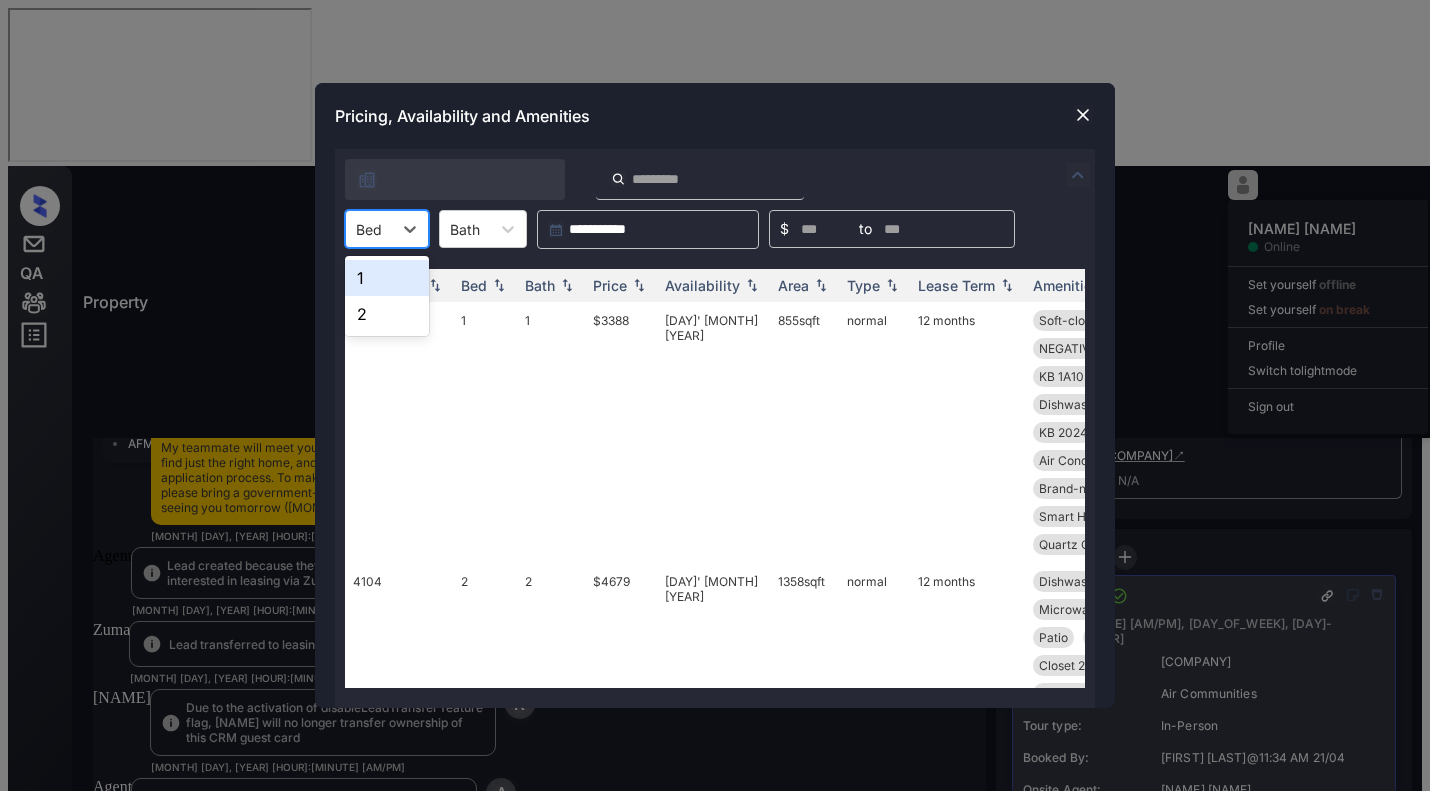 click at bounding box center [369, 229] 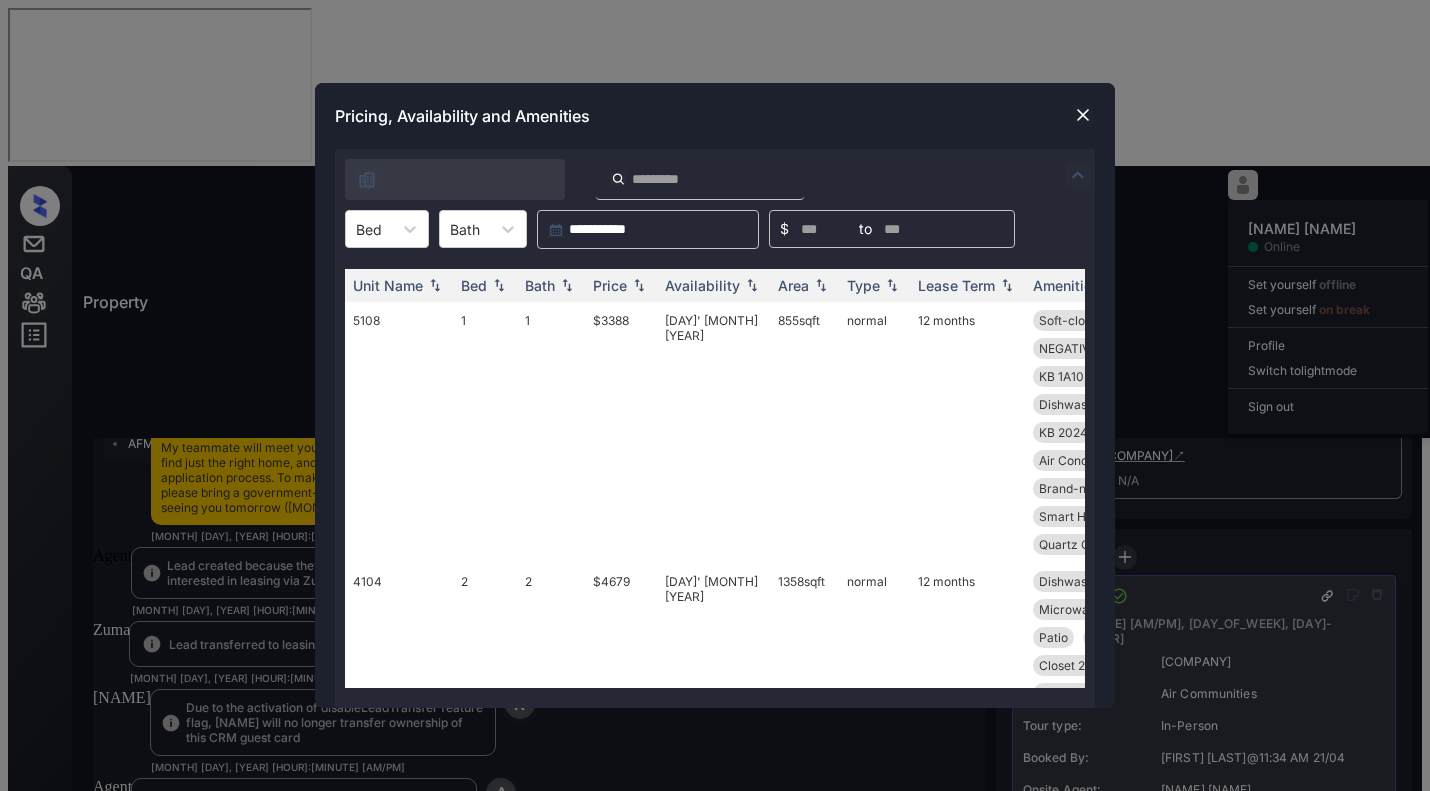 click at bounding box center [1083, 115] 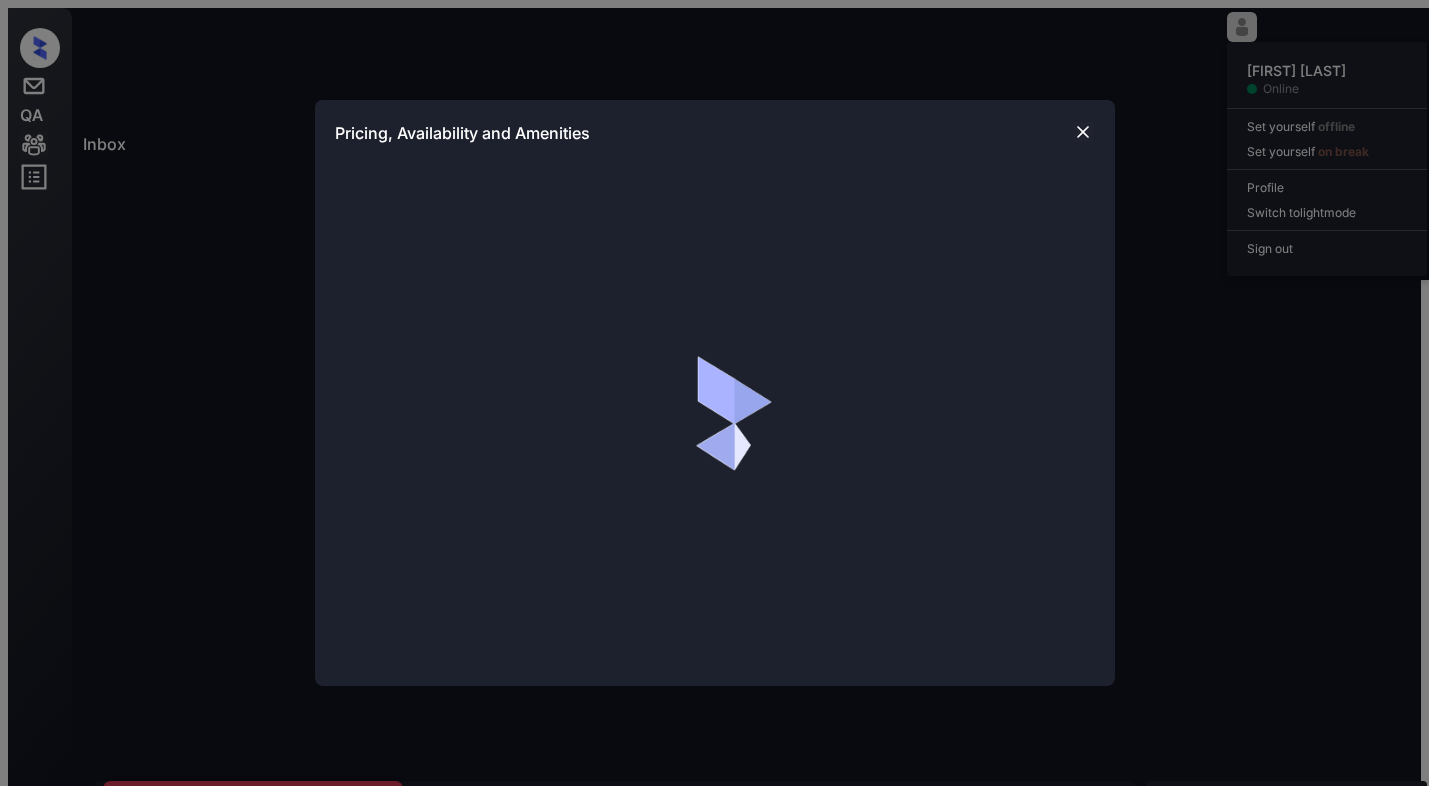 scroll, scrollTop: 0, scrollLeft: 0, axis: both 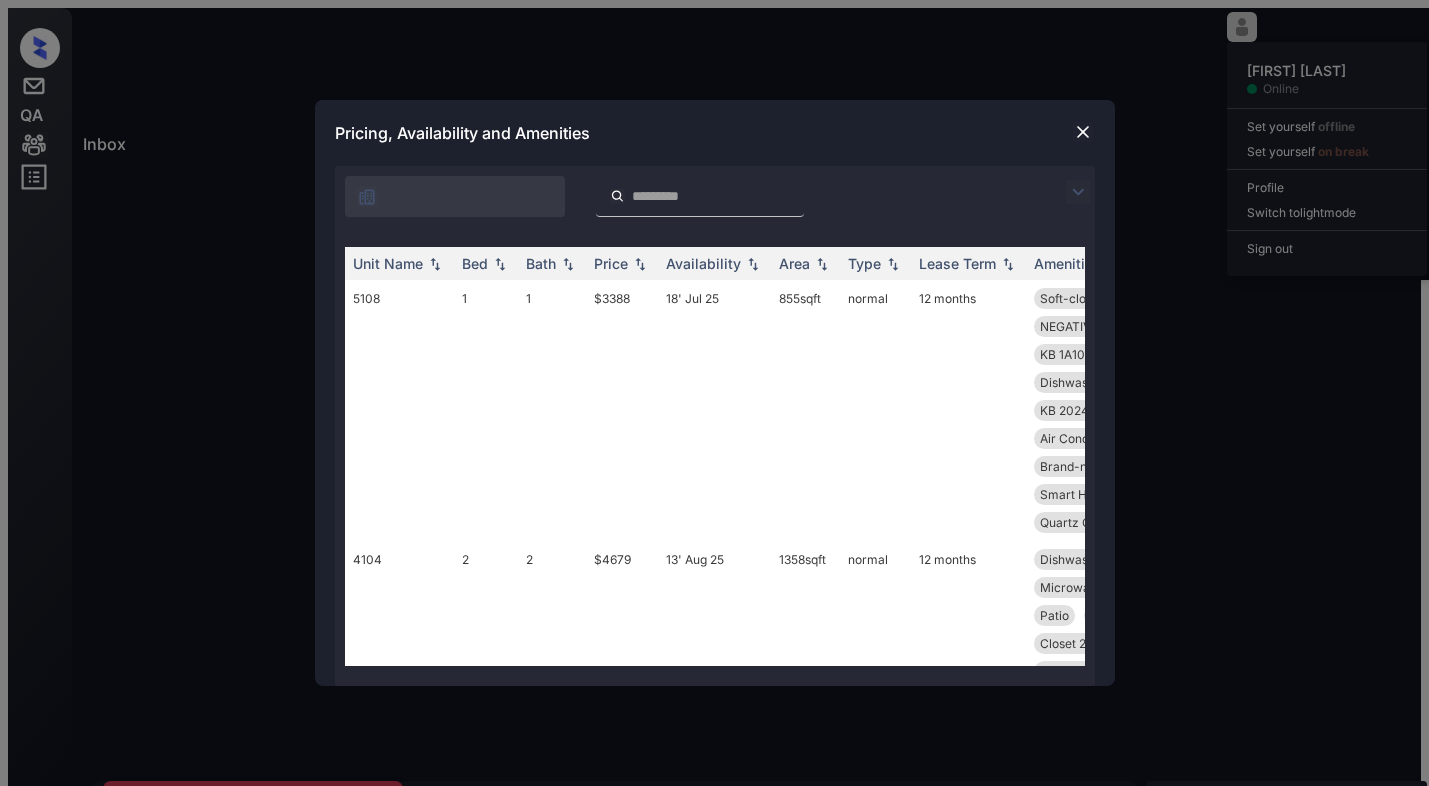 click at bounding box center (367, 197) 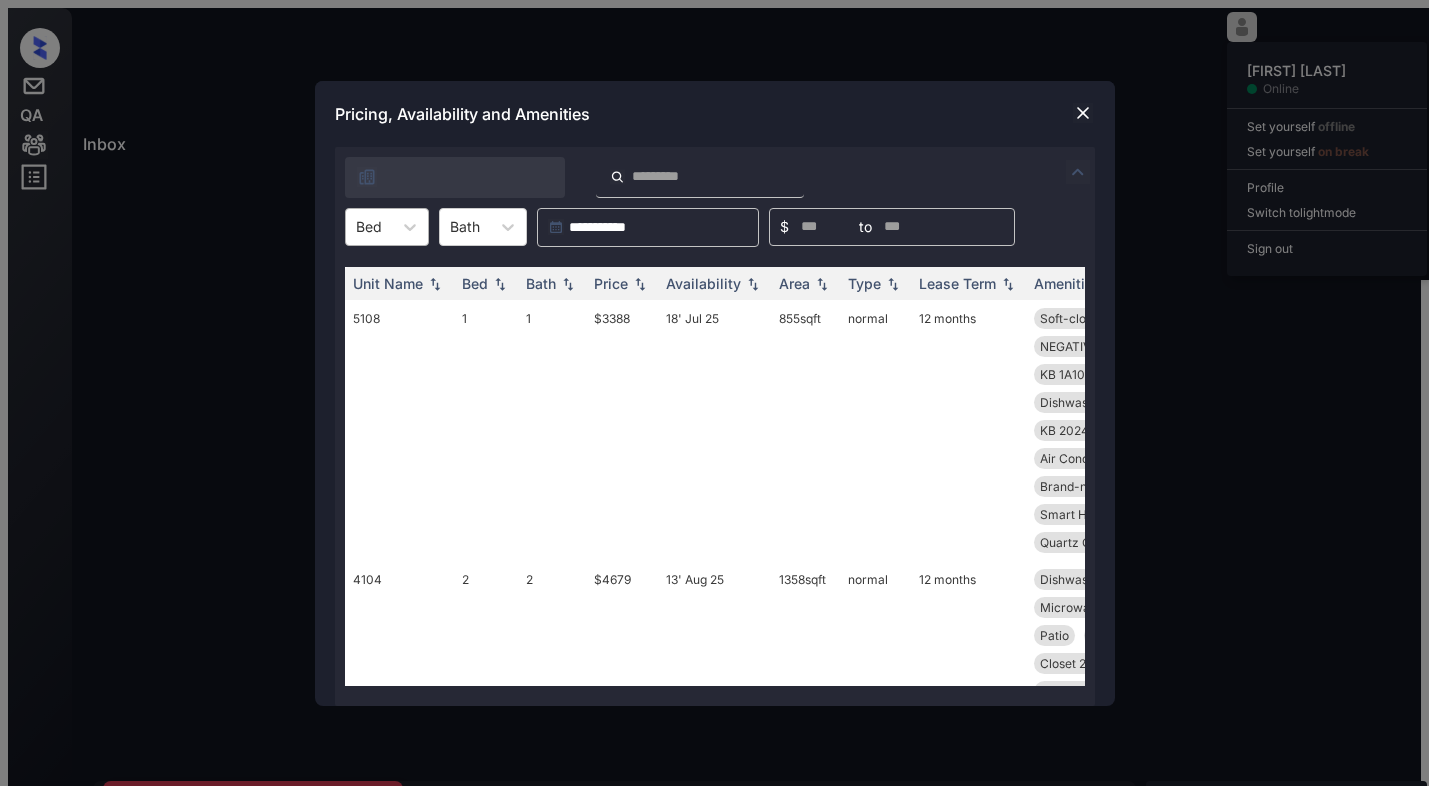 click at bounding box center [369, 226] 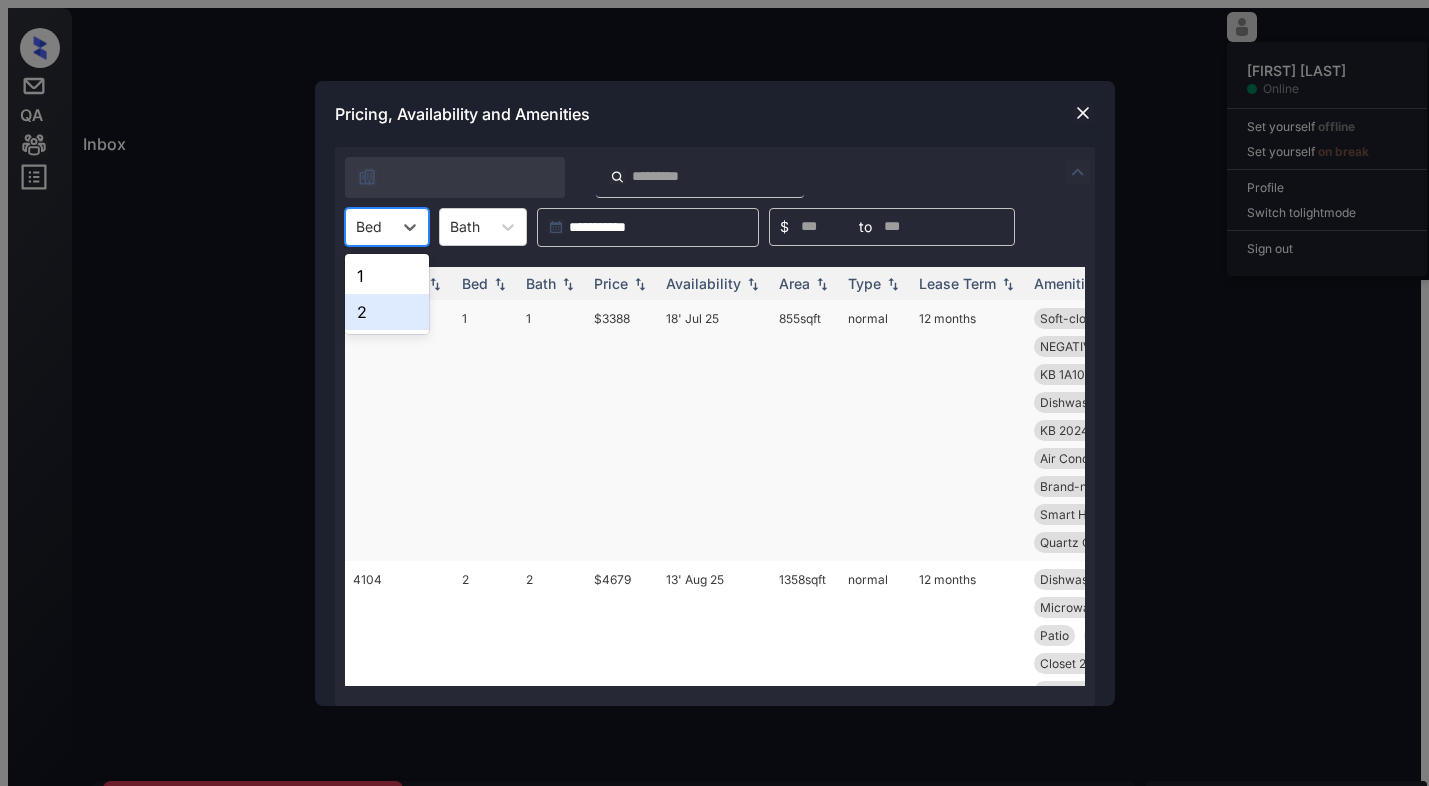 click on "2" at bounding box center (387, 312) 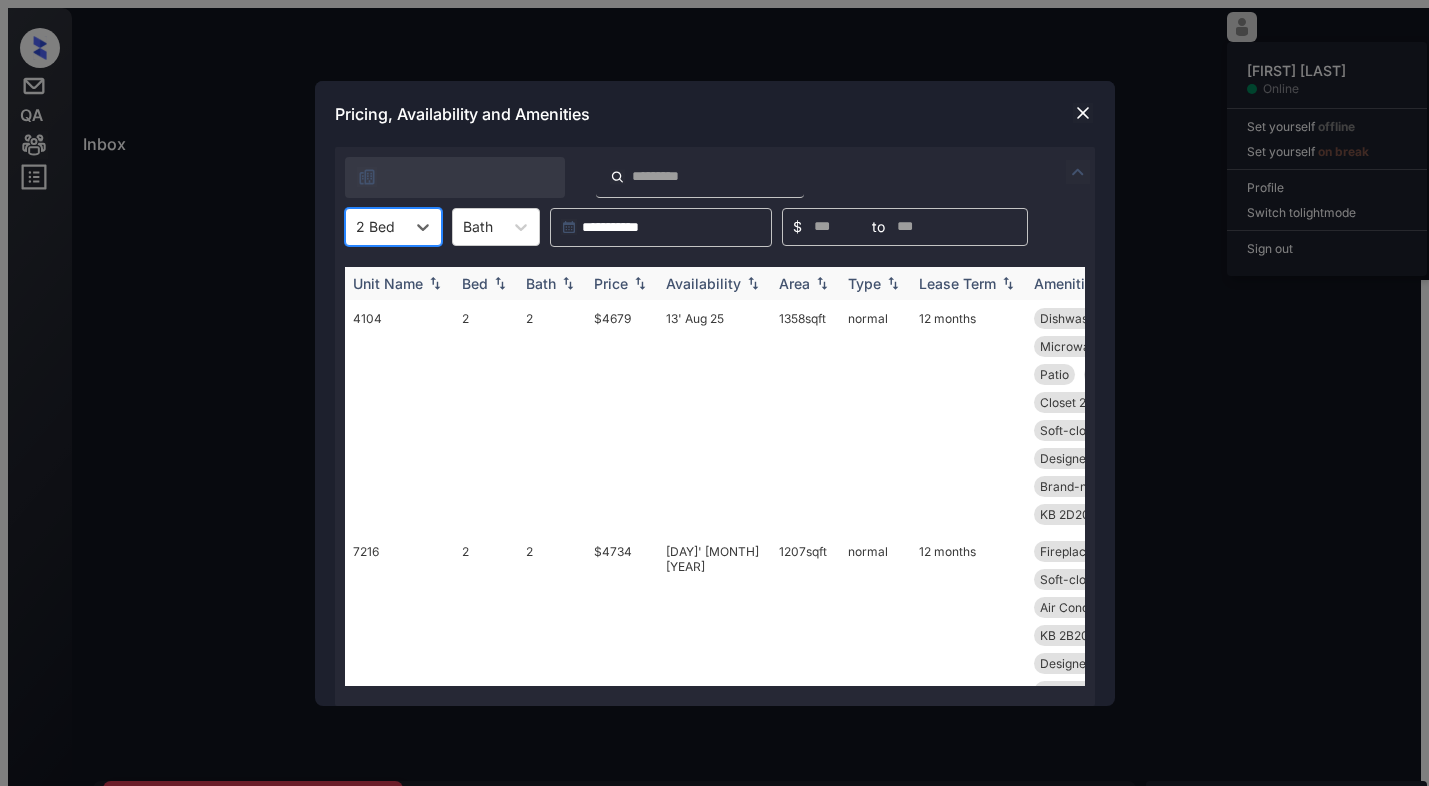 click at bounding box center (500, 283) 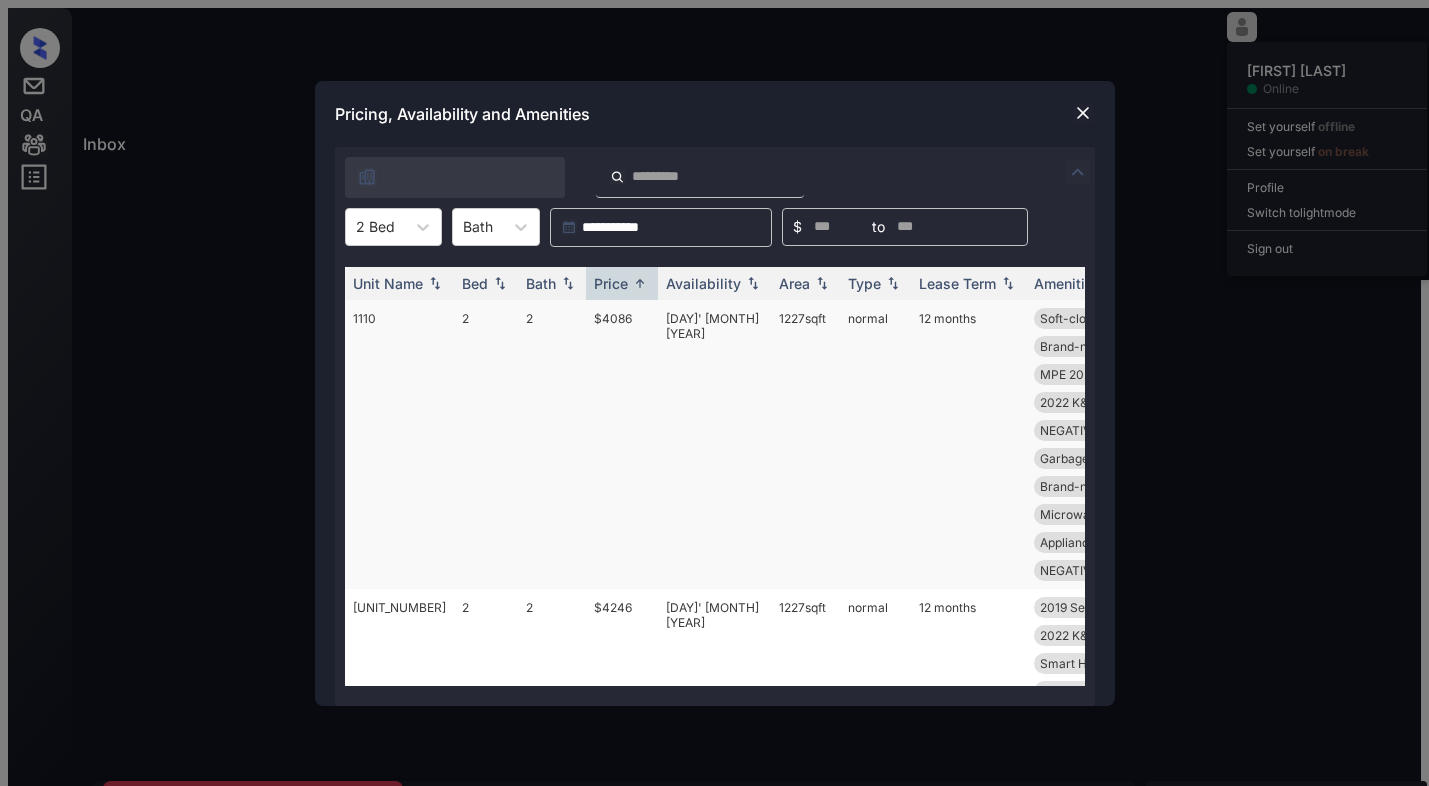 click on "$4086" at bounding box center [622, 444] 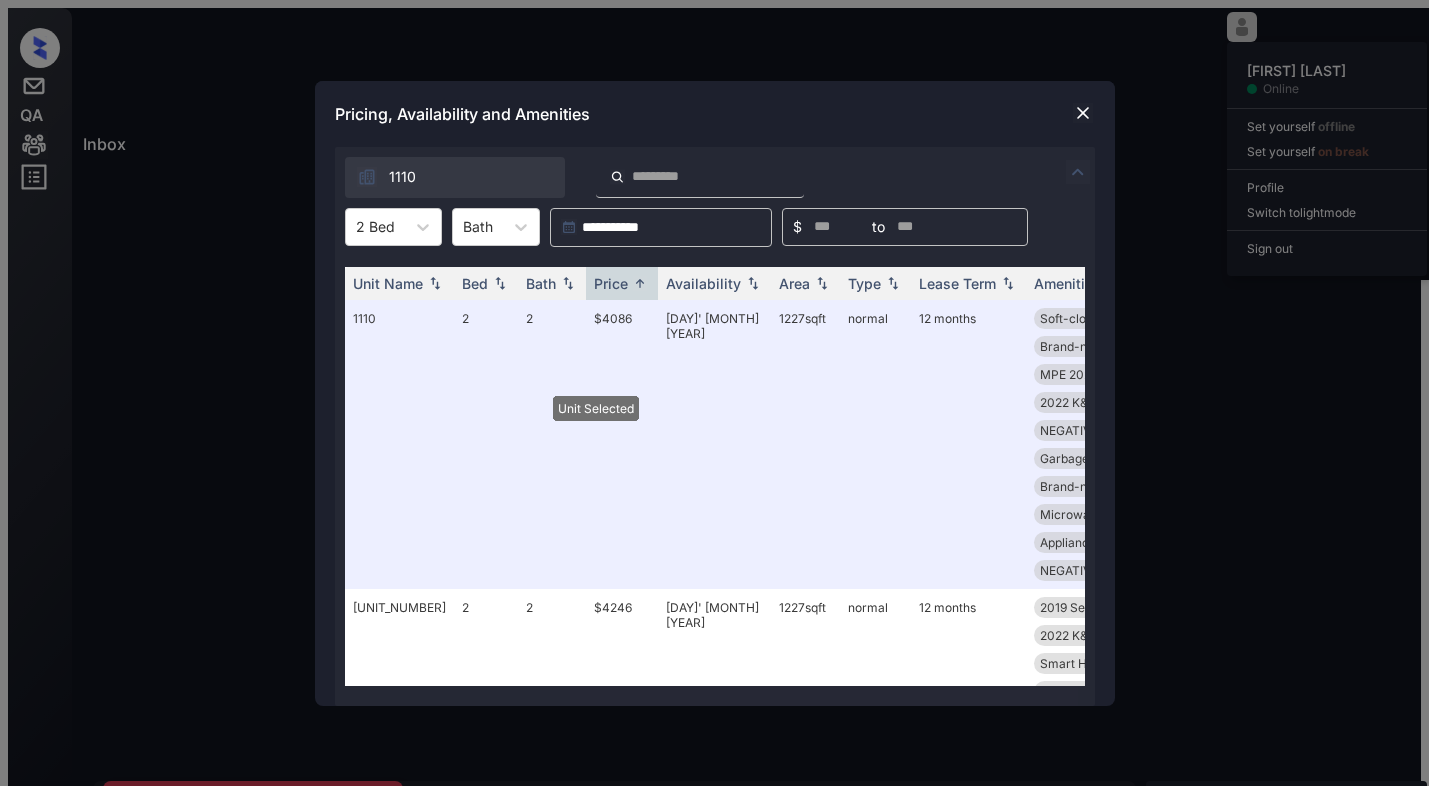 click at bounding box center [1083, 113] 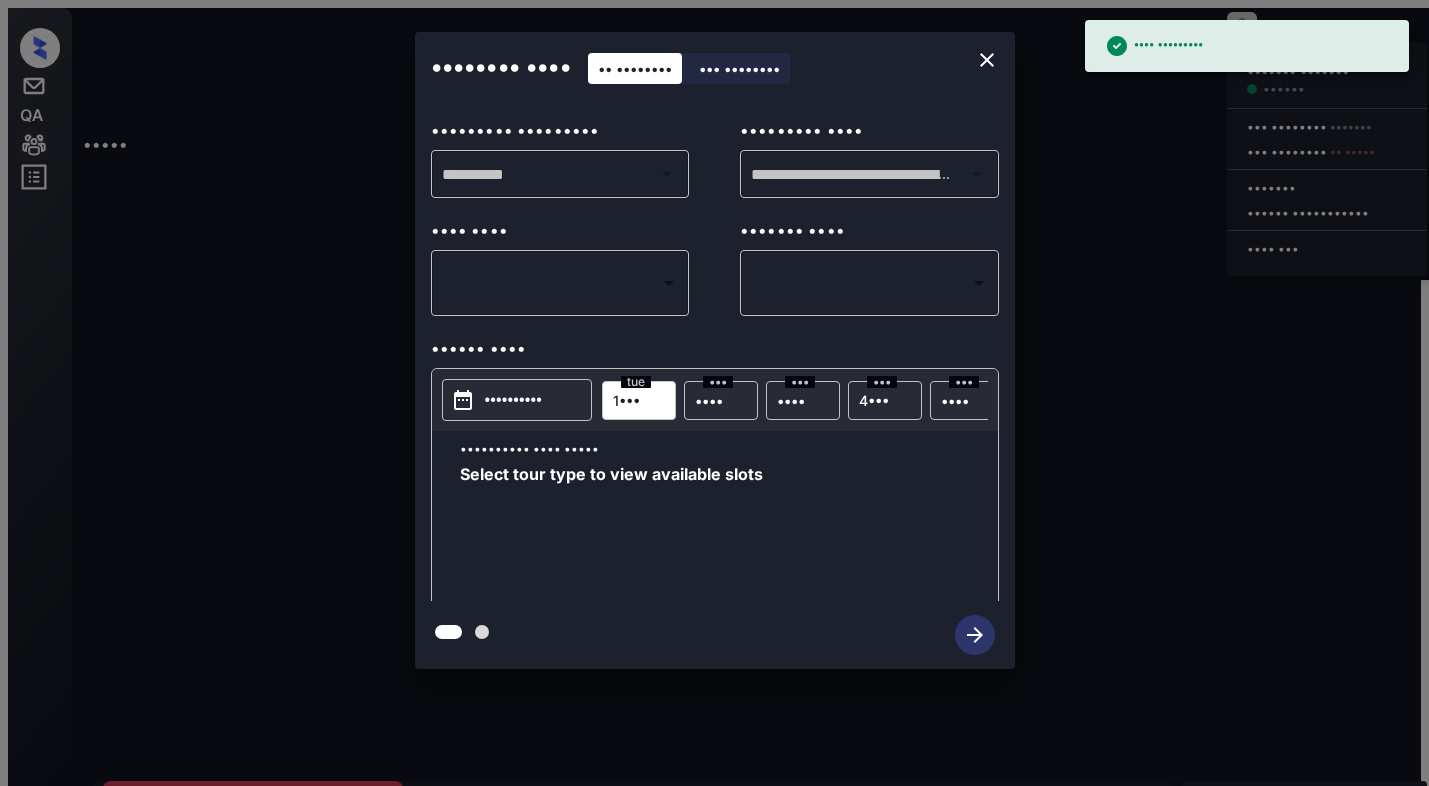 scroll, scrollTop: 0, scrollLeft: 0, axis: both 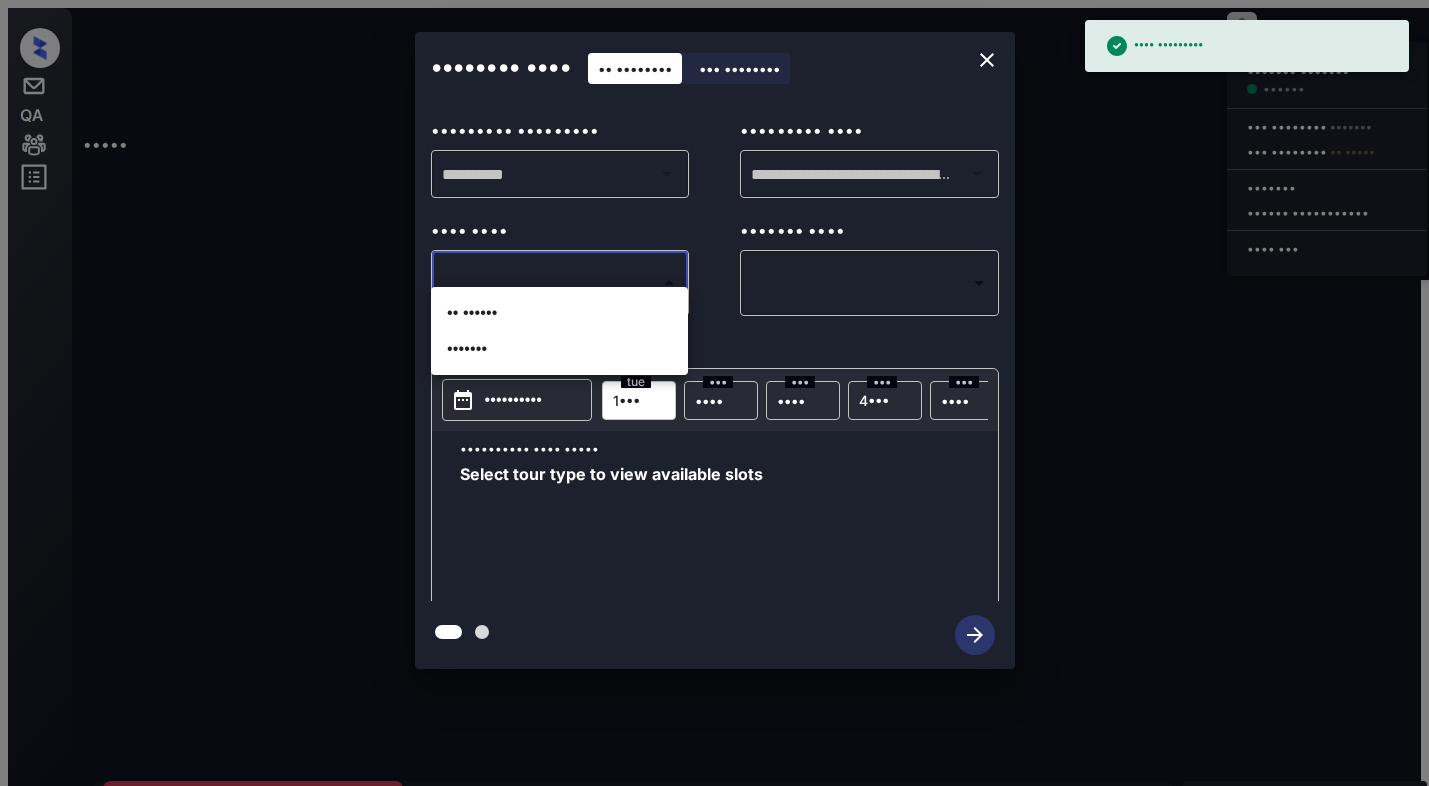 click on "•••• ••••••••• ••••• ••••••••••••••• ••••••• ••••••• •••••• ••• ••••••••   ••••••• ••• ••••••••   •• ••••• ••••••• •••••• ••  •••••  •••• •••• ••• ••••••••• •••••• ••••• ••   •••• •• ••••••••••  •••• •••••••••••••• ••••••••• •••• •••• •••••••••• ••••• •••• ••••••• ••• ••••••••••••••••  •••• •••• •••• •• •••• •••••• • • ••• ••• •••• •••••• •••• •• ••• •• ••• •••• ••• •••• •• •••••• ••• ••• ••• ••••• •••••• ••• ••••••• •••••• ••••• ••••• •• •••••••••••••••••••••••••••••••••••••••••••••••••••••••••••••••••••••••••••••••••••••••••••••••••••••••••••••••••••••••••••••• • ••••• •••• •••• •••• •••• ••••••• •• •••• •••••••• •••••••••••• •••• ••• •••••••• ••• ••• •••• ••••• ••  •••••• •  ••••••• • ••• ••••••• ••••• •••• ••••••• ••••••• •••• ••••••••• •••• ••• •••••••••• •• ••••••• ••• •••• •••• ••• ••• •••• ••••• •• • ••• ••••••• •••• •••• ••••••••••• •• ••••••• •••••• •••••• ••• ••• •••• ••••• •• • ••• ••••••• •••••• ••• ••• •••• ••••• •• • ••• ••••••• ••••• ••• ••••••• •••• •• ••••••• ••• ••• •••• ••••• •• • •" at bounding box center [714, 480] 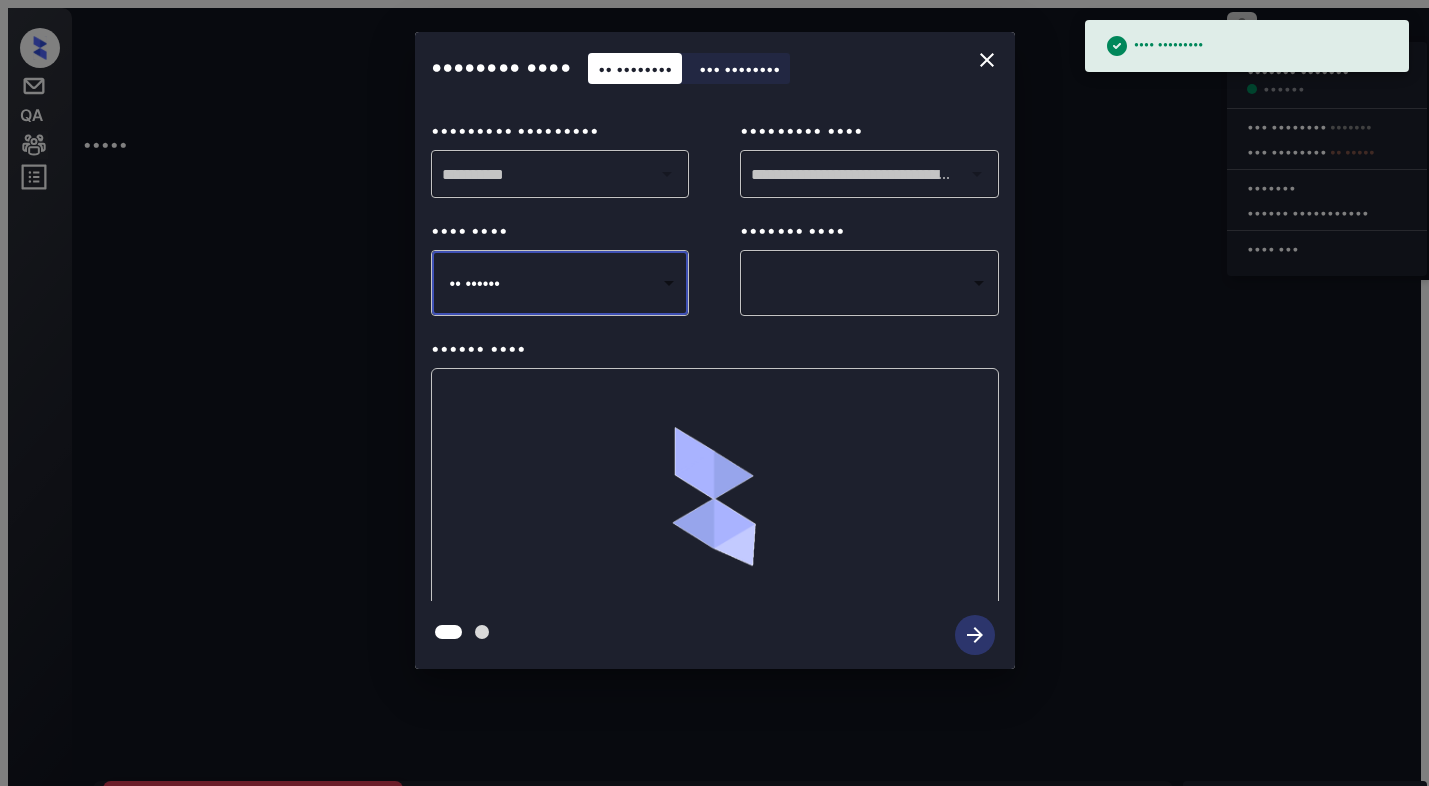 click on "**********" at bounding box center (714, 480) 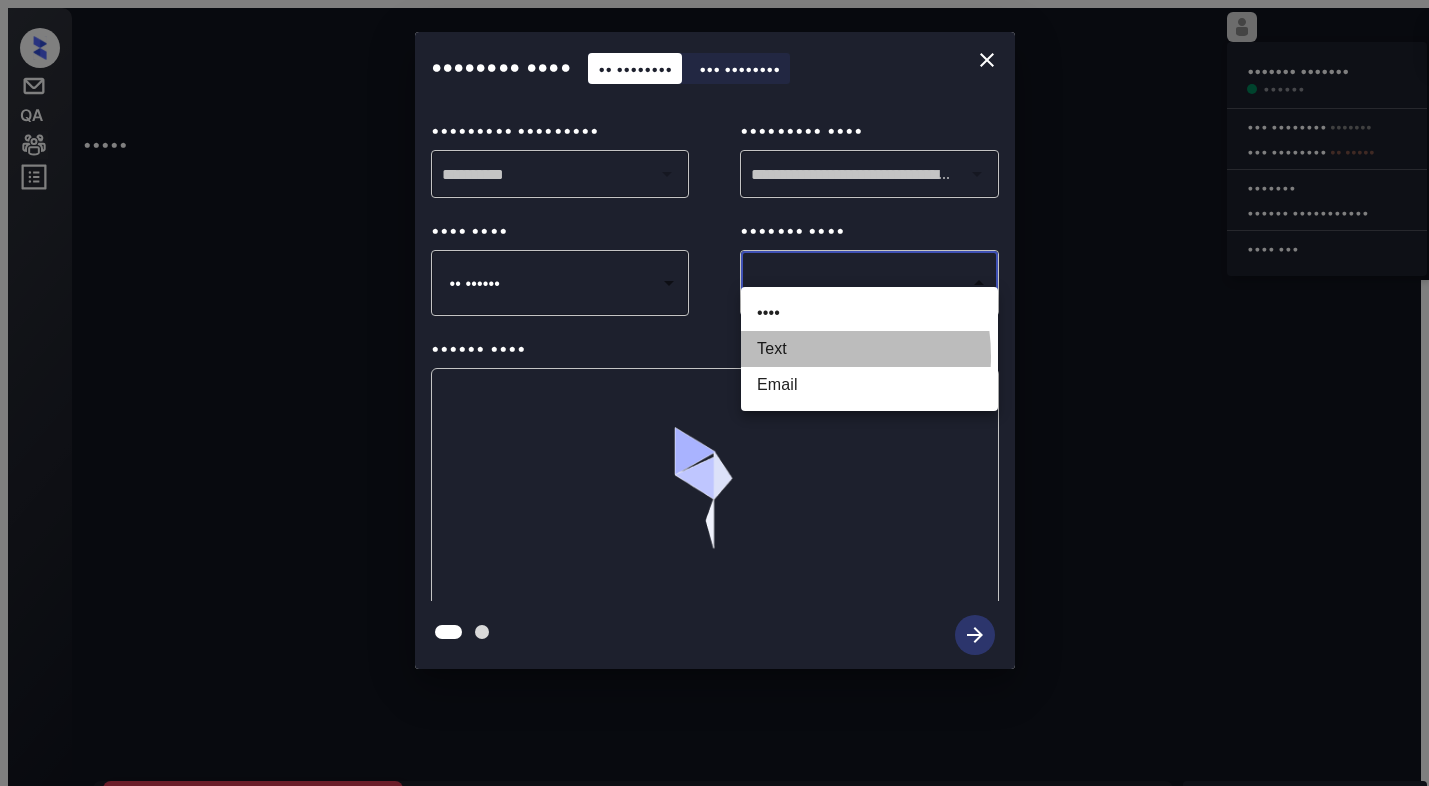 click on "••••" at bounding box center (869, 349) 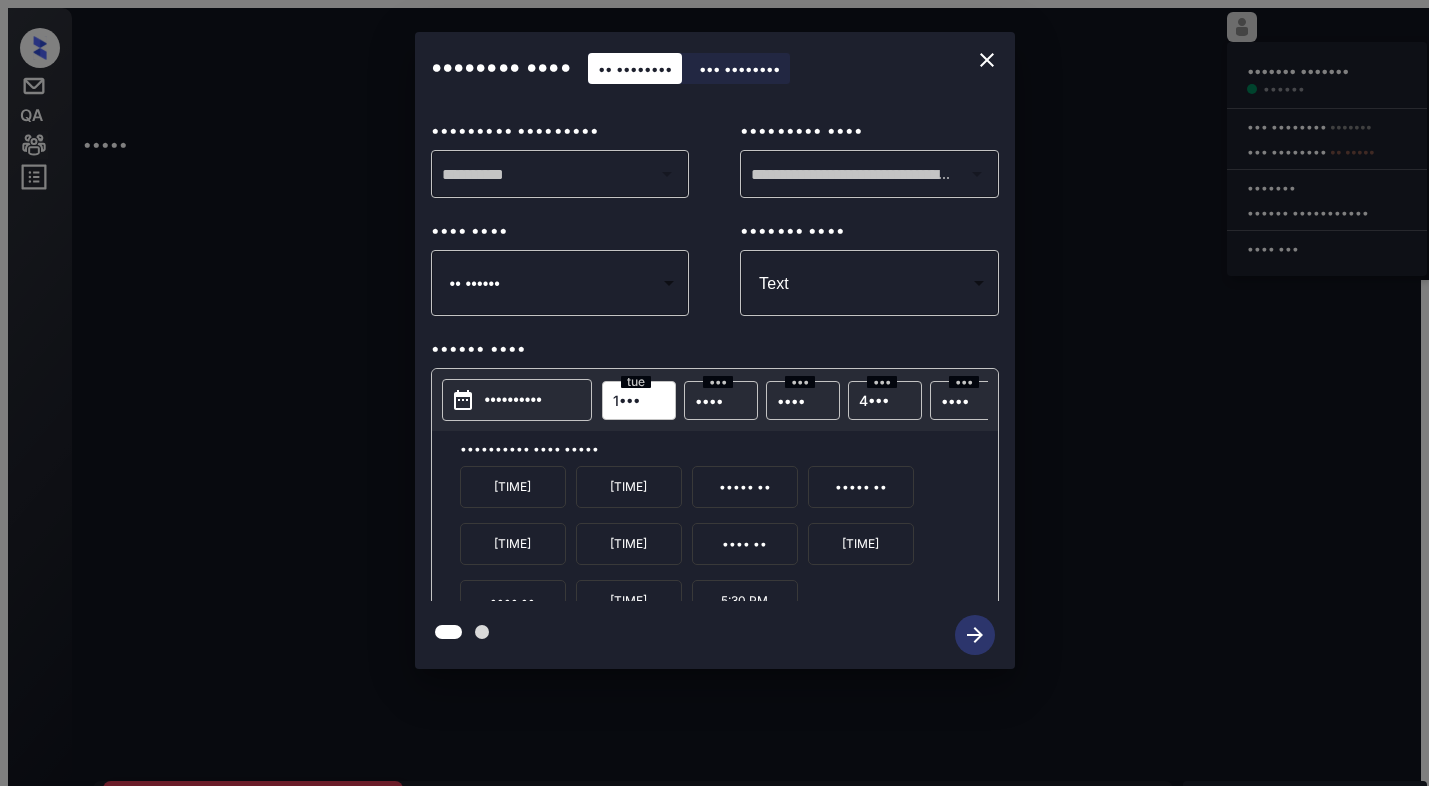 click on "• •••" at bounding box center [626, 400] 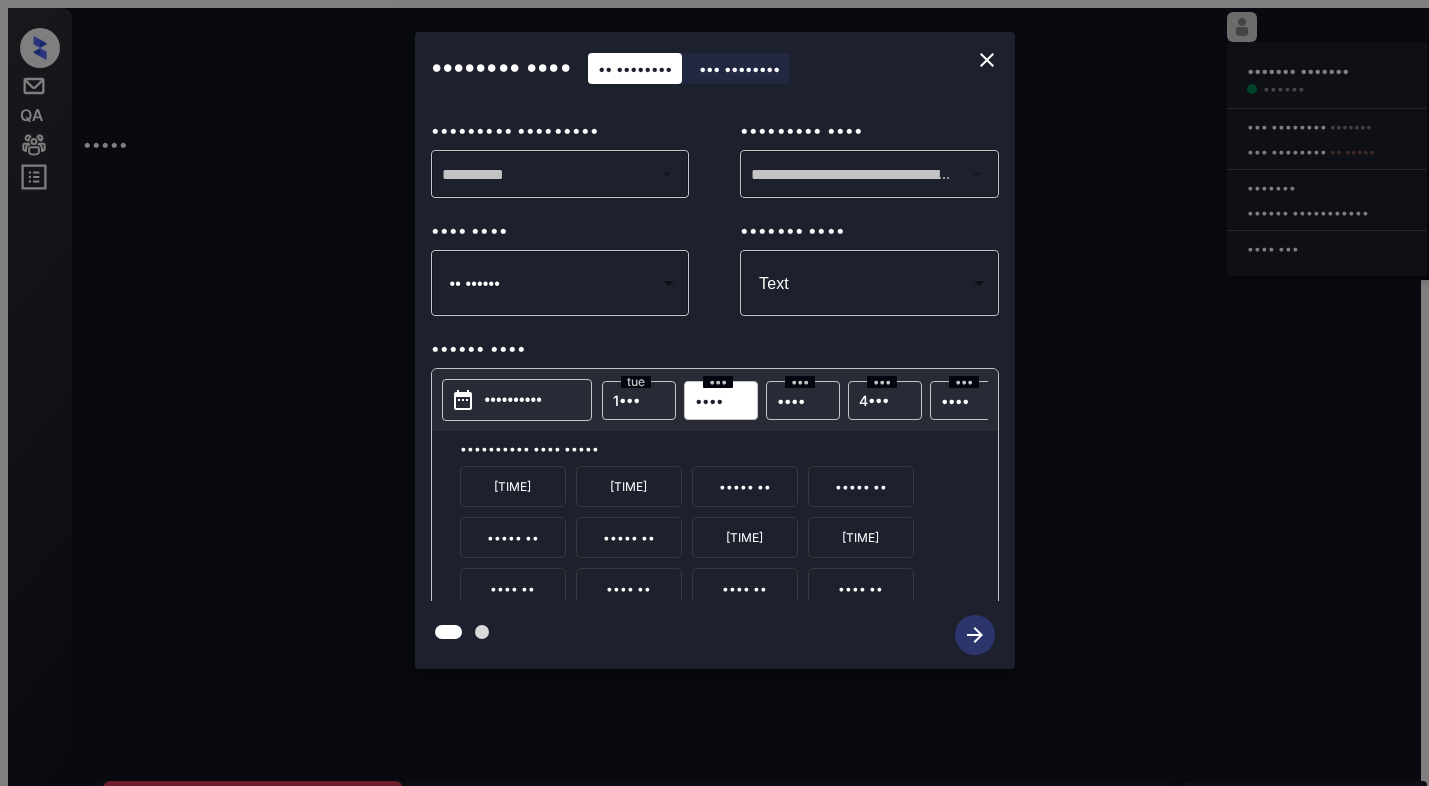 click on "**********" at bounding box center [714, 350] 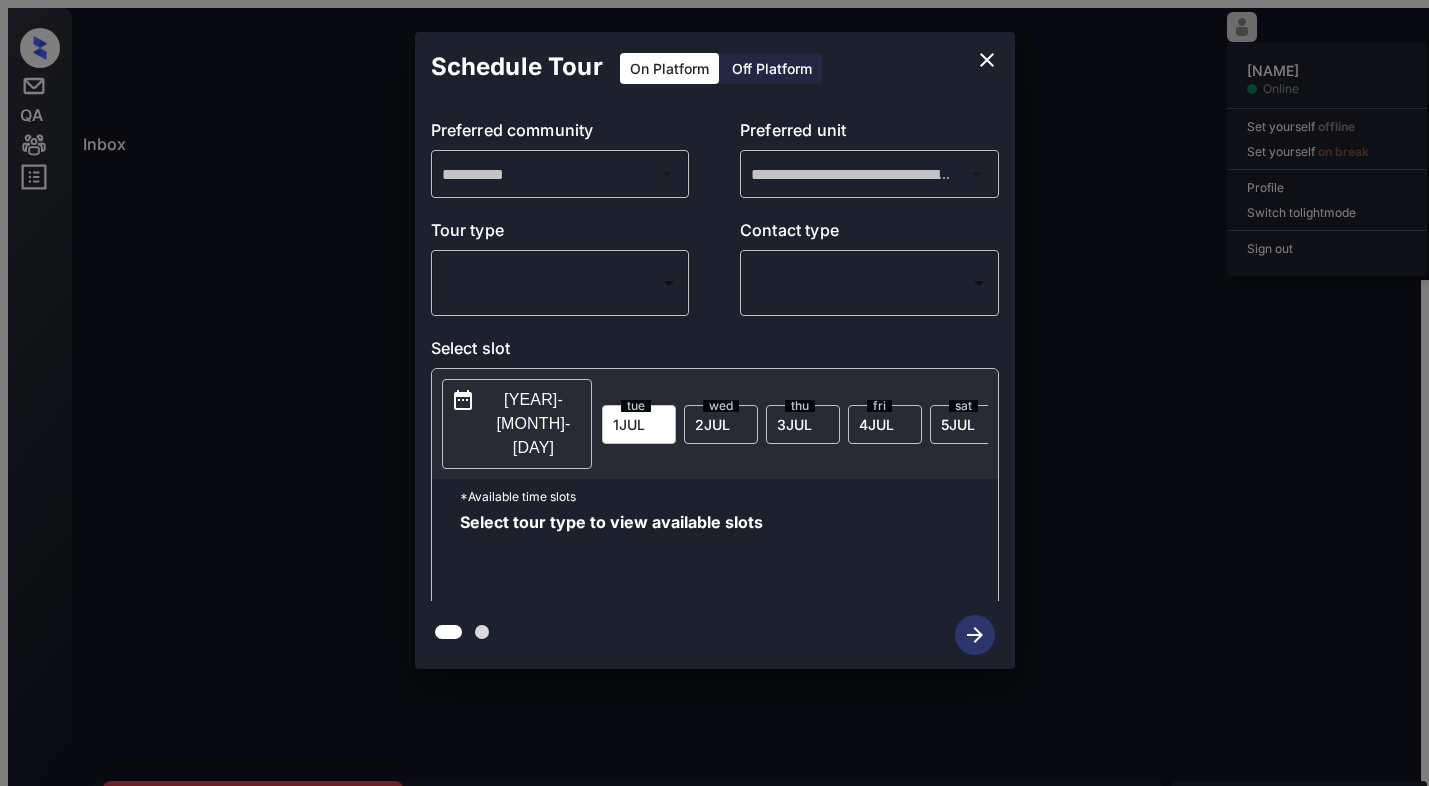 scroll, scrollTop: 0, scrollLeft: 0, axis: both 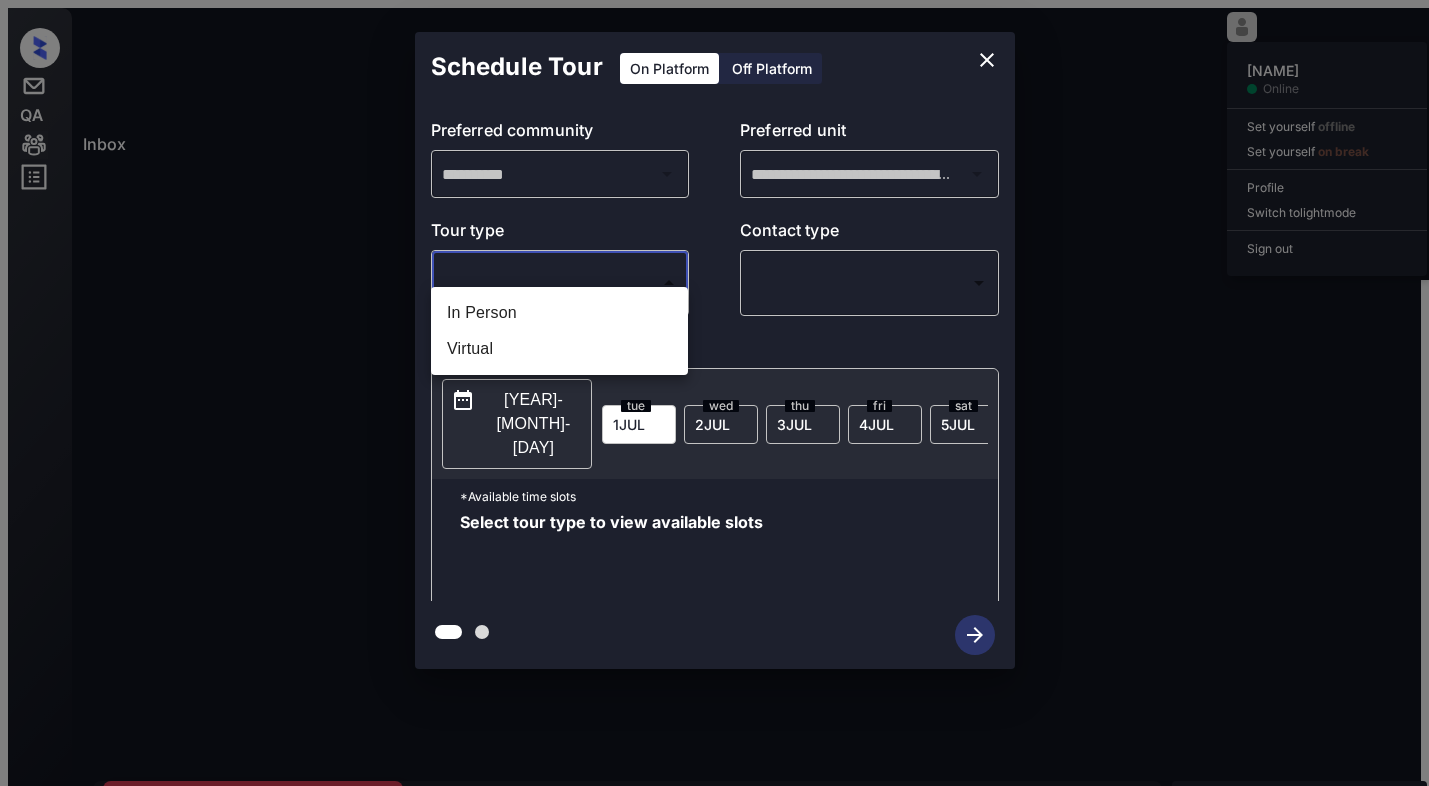 click on "**********" at bounding box center [714, 480] 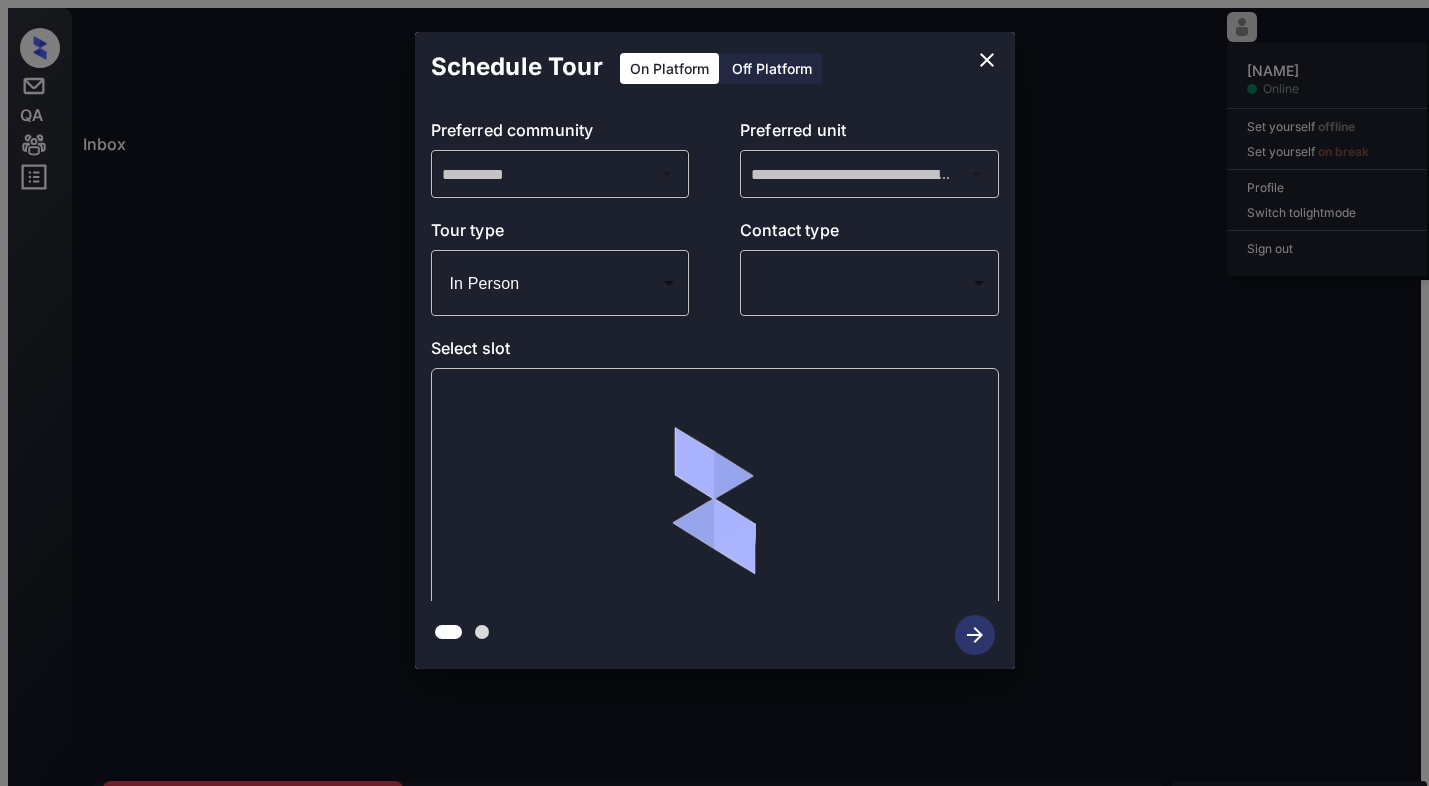 click on "**********" at bounding box center [714, 480] 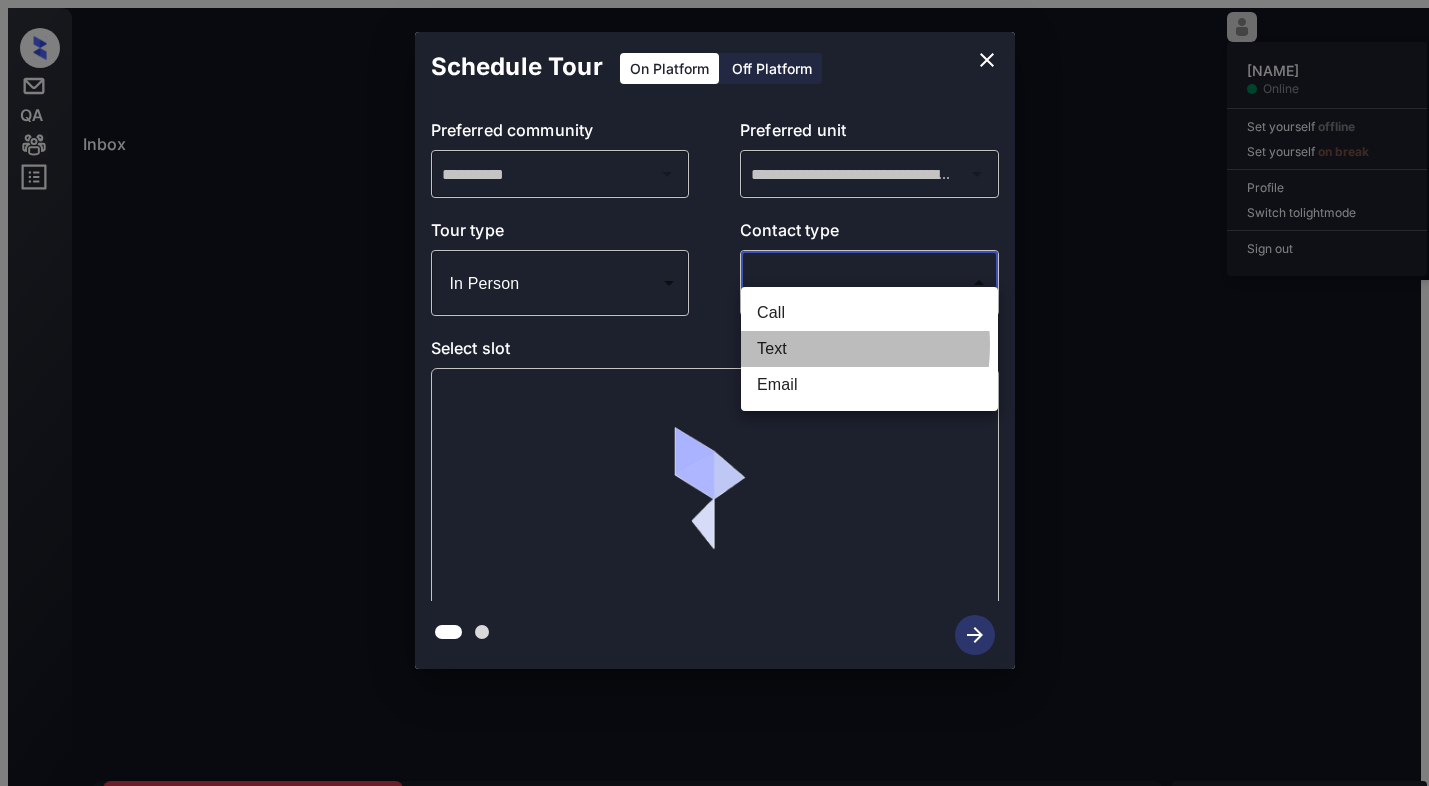 click on "Text" at bounding box center (869, 349) 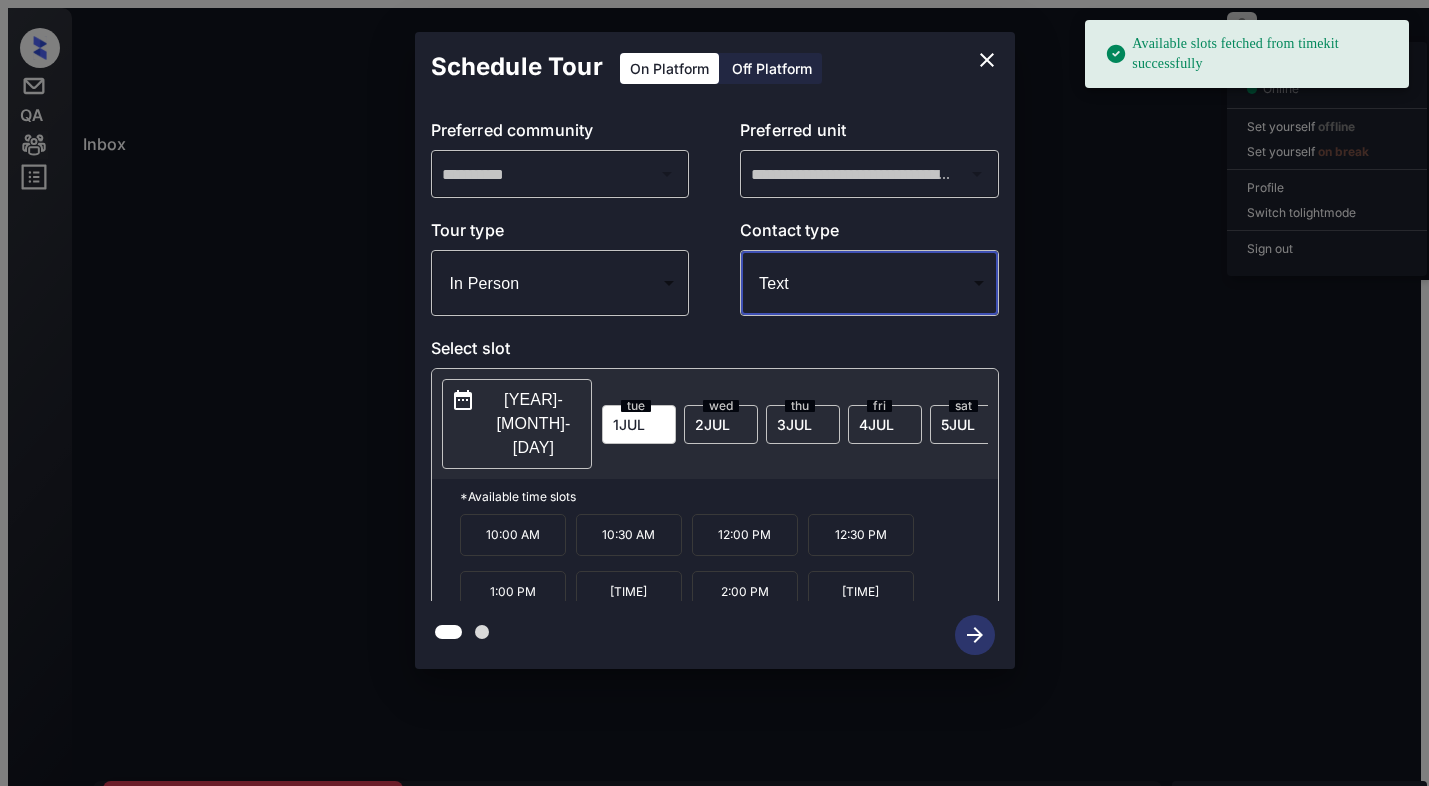 click on "[DAY] [DAY] [MONTH]" at bounding box center [721, 424] 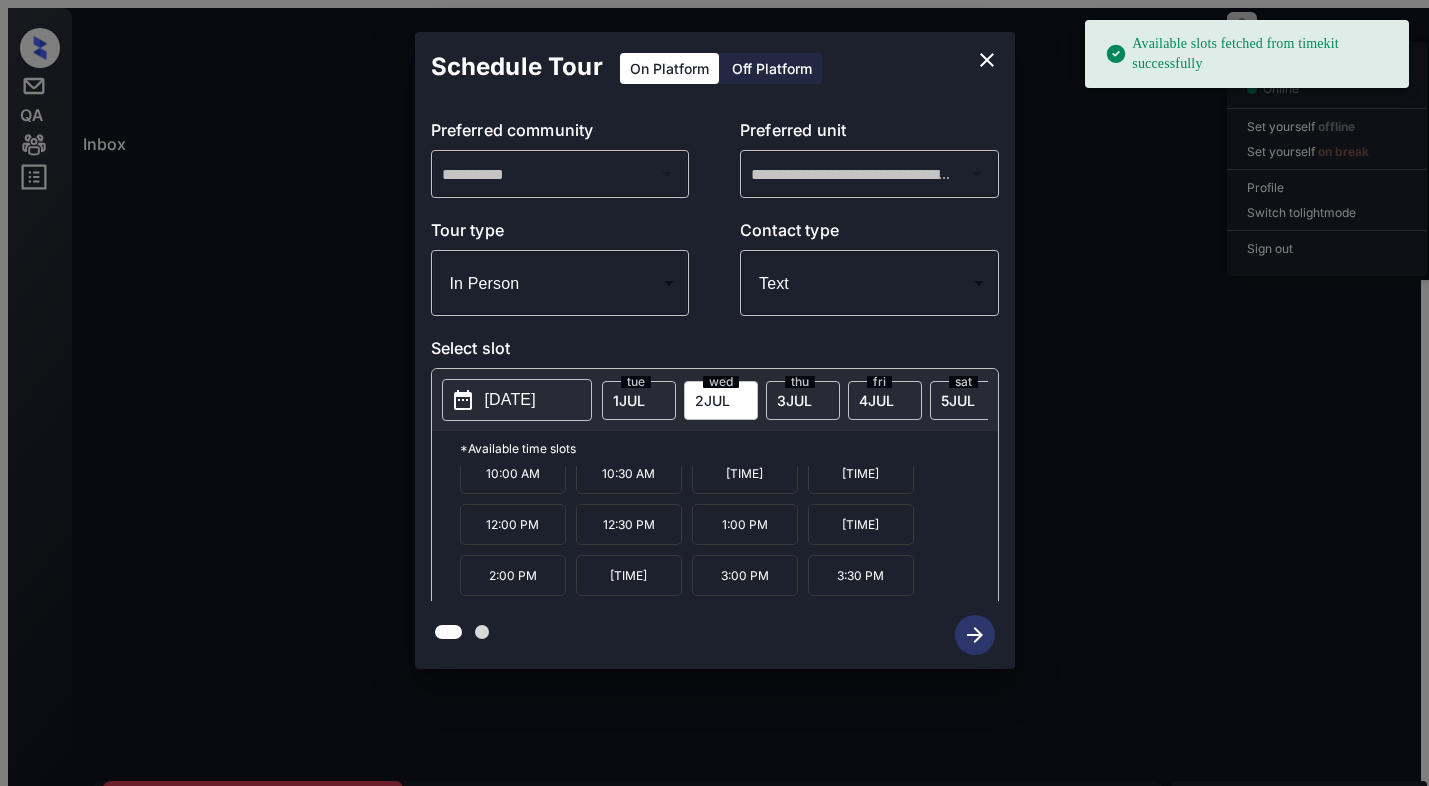 scroll, scrollTop: 34, scrollLeft: 0, axis: vertical 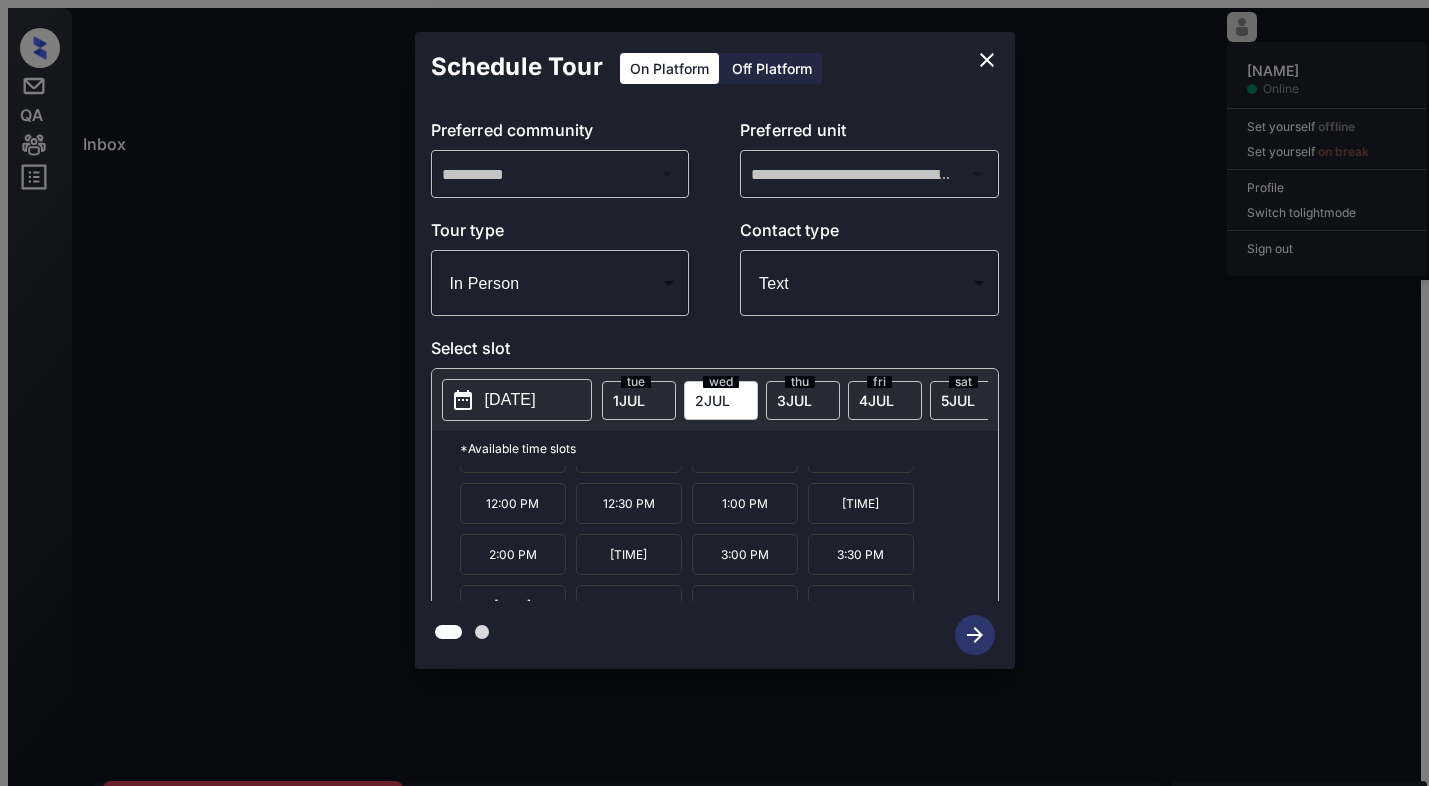 click on "[TIME]" at bounding box center (513, 605) 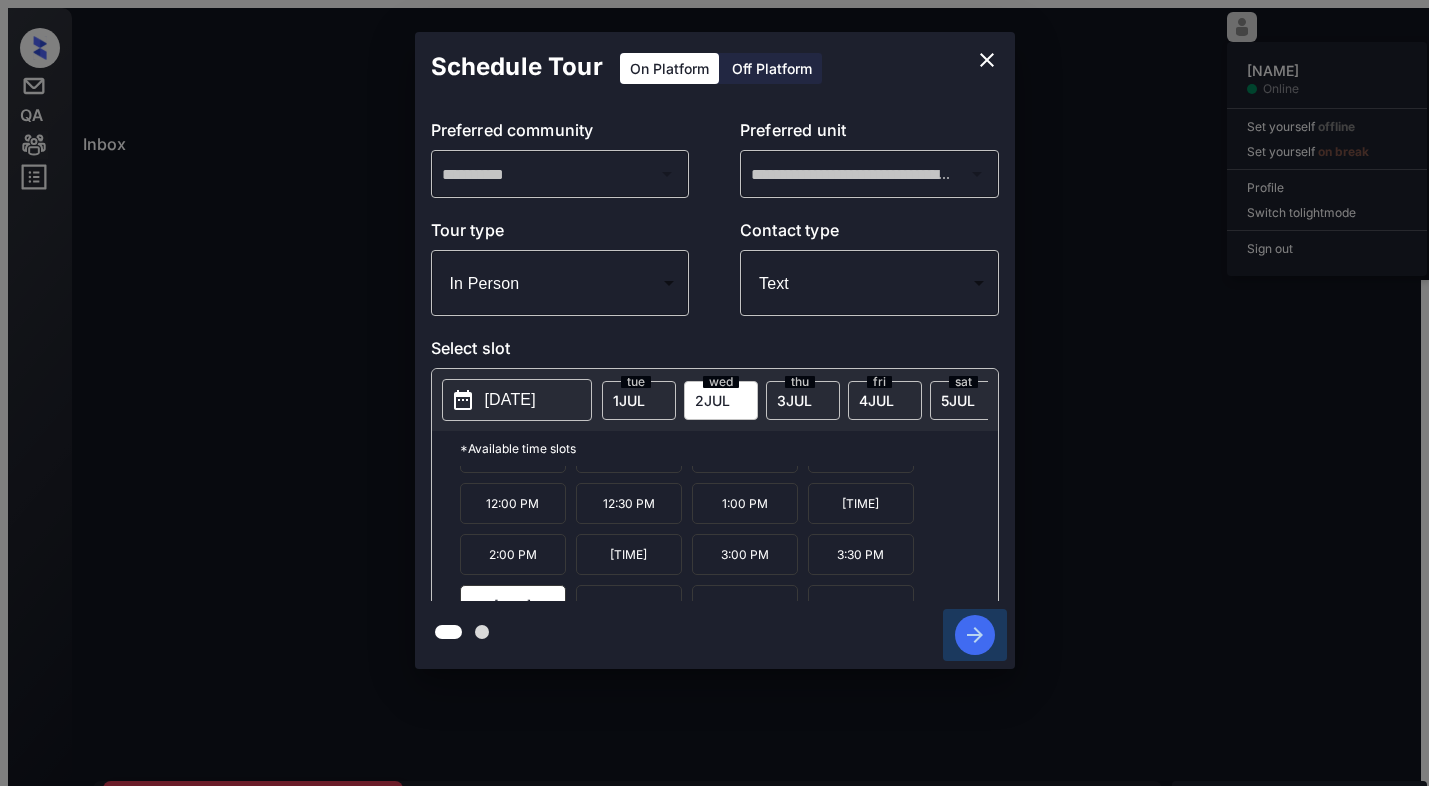click at bounding box center [975, 635] 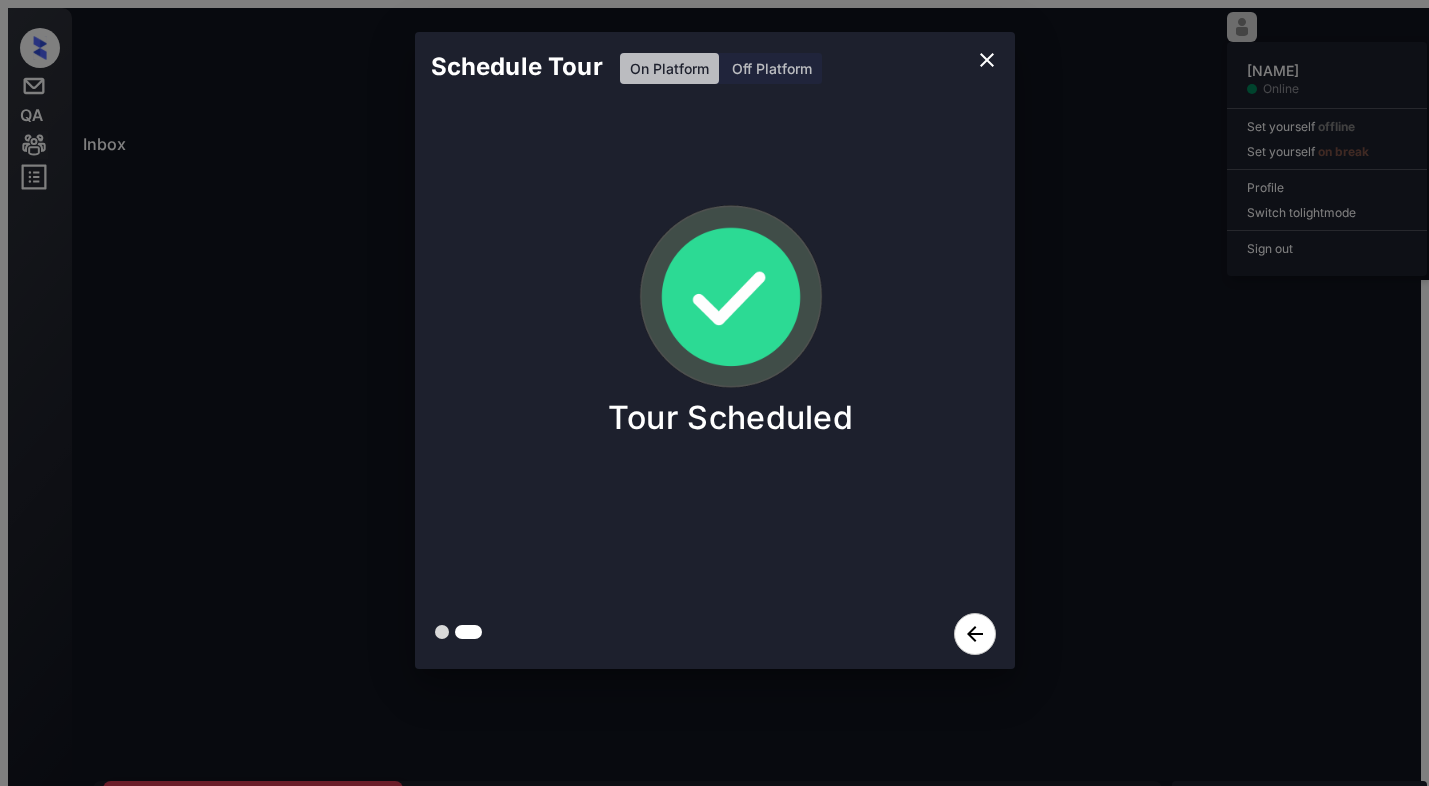 click on "Schedule Tour On Platform Off Platform Tour Scheduled" at bounding box center [714, 350] 